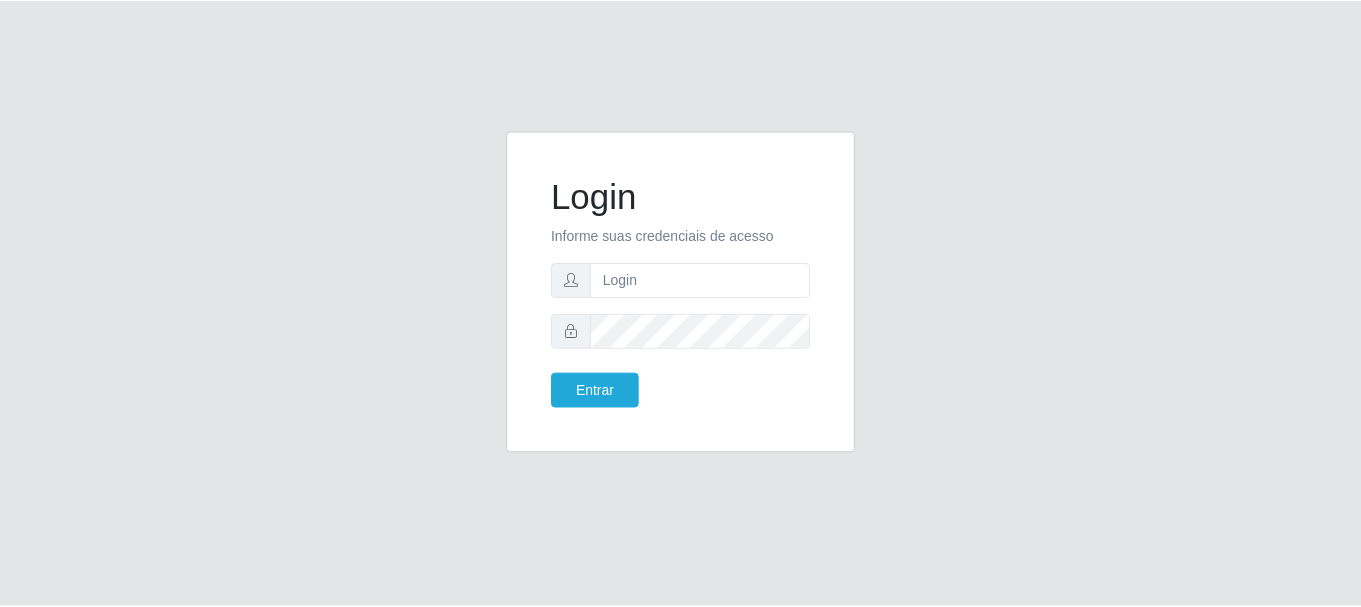 scroll, scrollTop: 0, scrollLeft: 0, axis: both 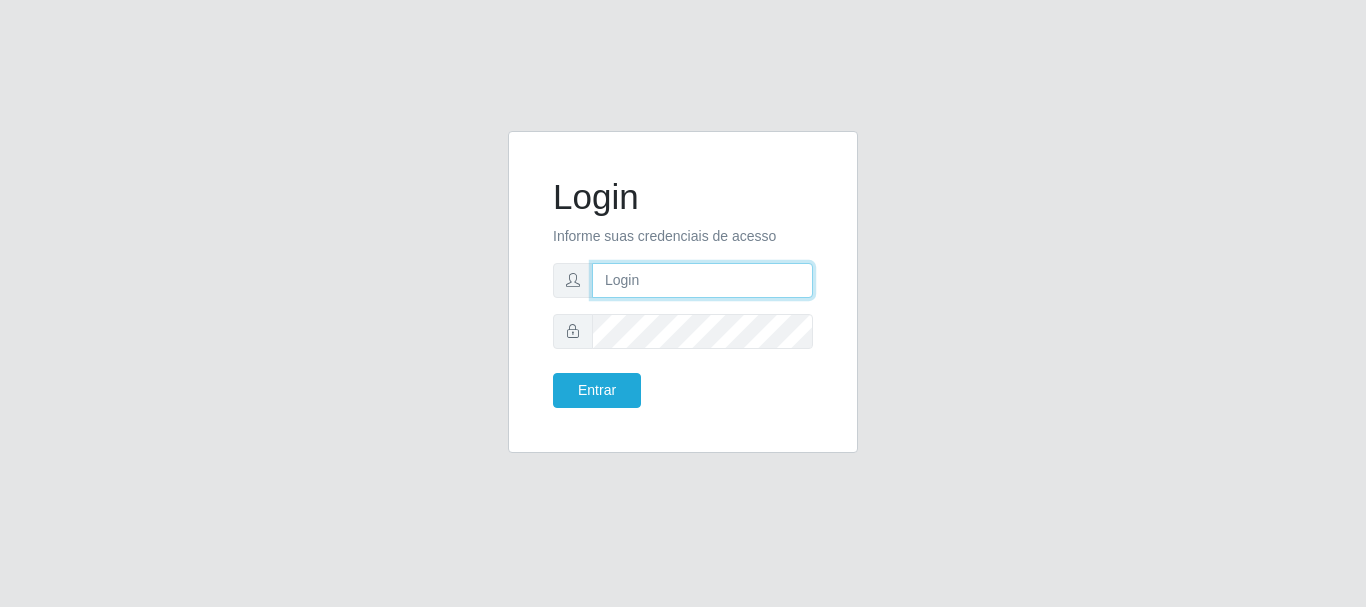 click at bounding box center [702, 280] 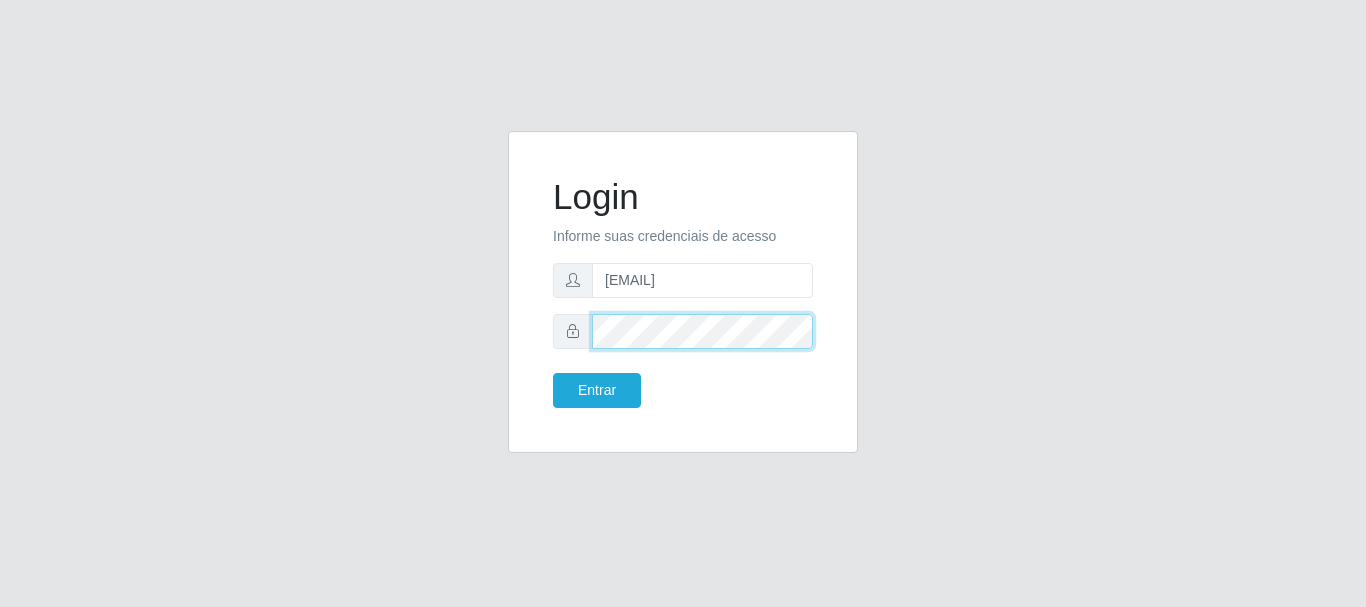 click on "Entrar" at bounding box center (597, 390) 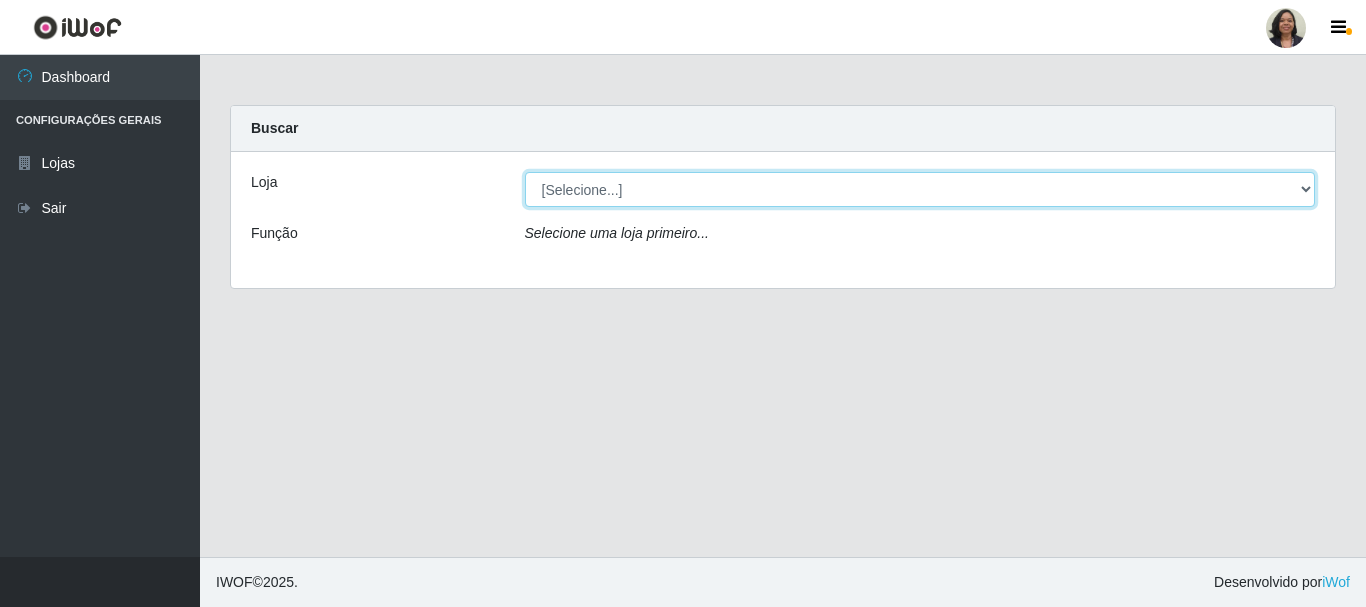 click on "[Selecione...] SuperFácil Atacado - Rodoviária" at bounding box center (920, 189) 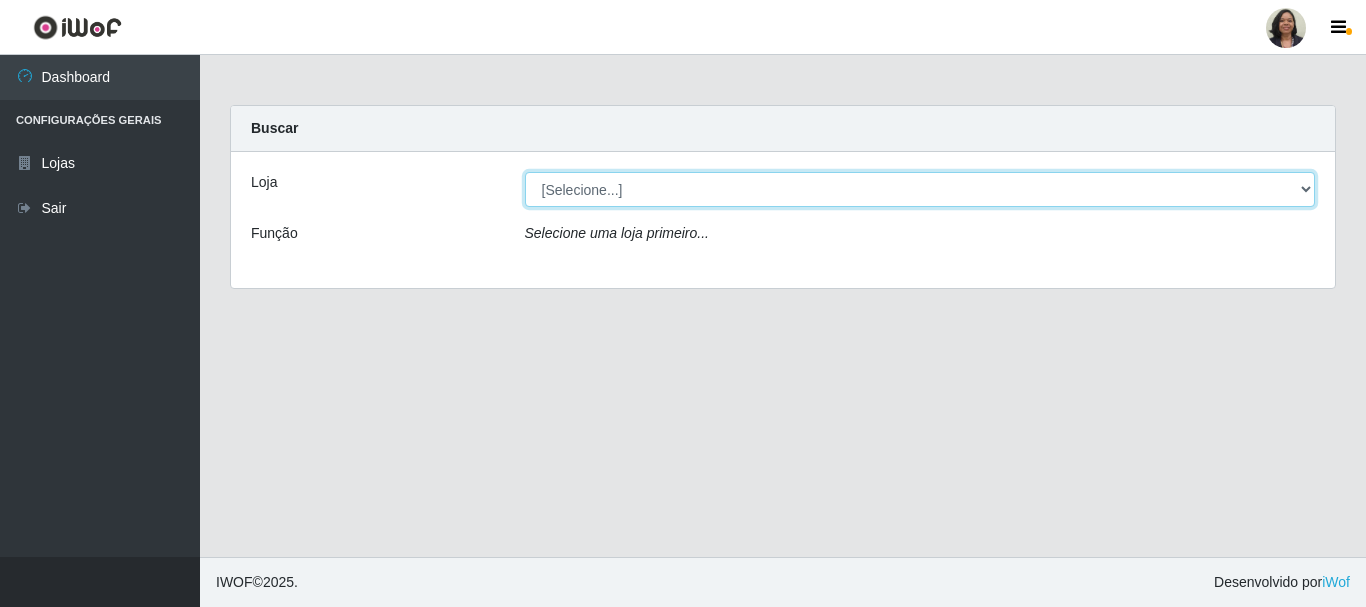 select on "400" 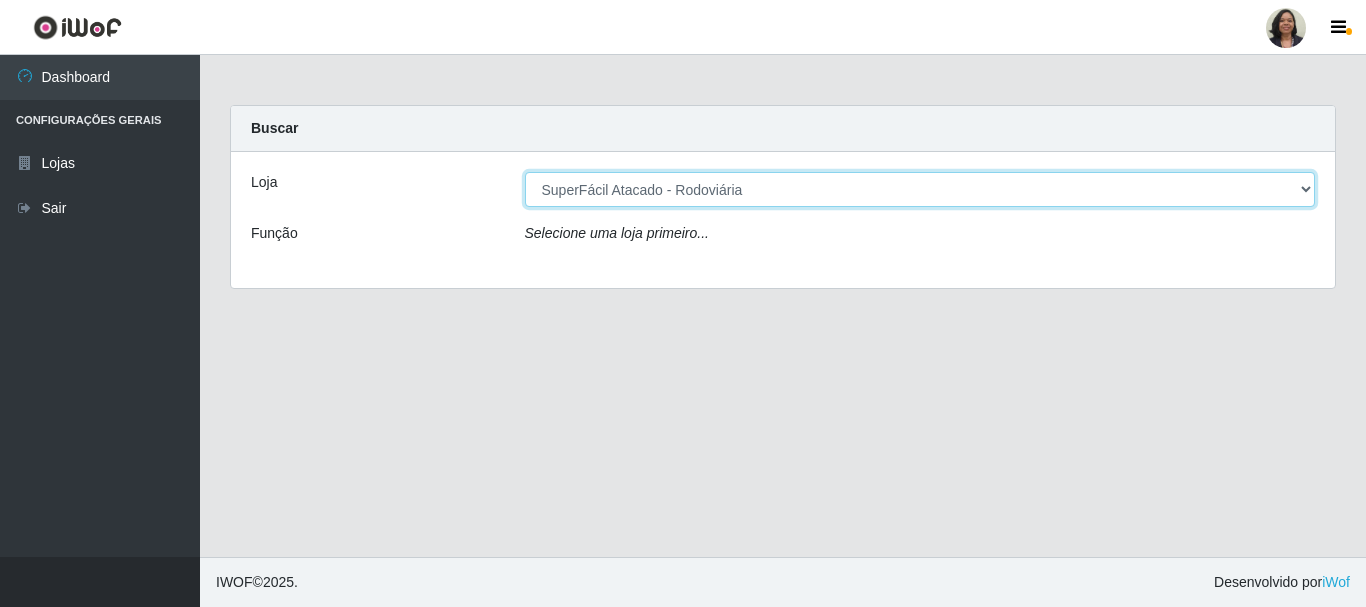 click on "[Selecione...] SuperFácil Atacado - Rodoviária" at bounding box center [920, 189] 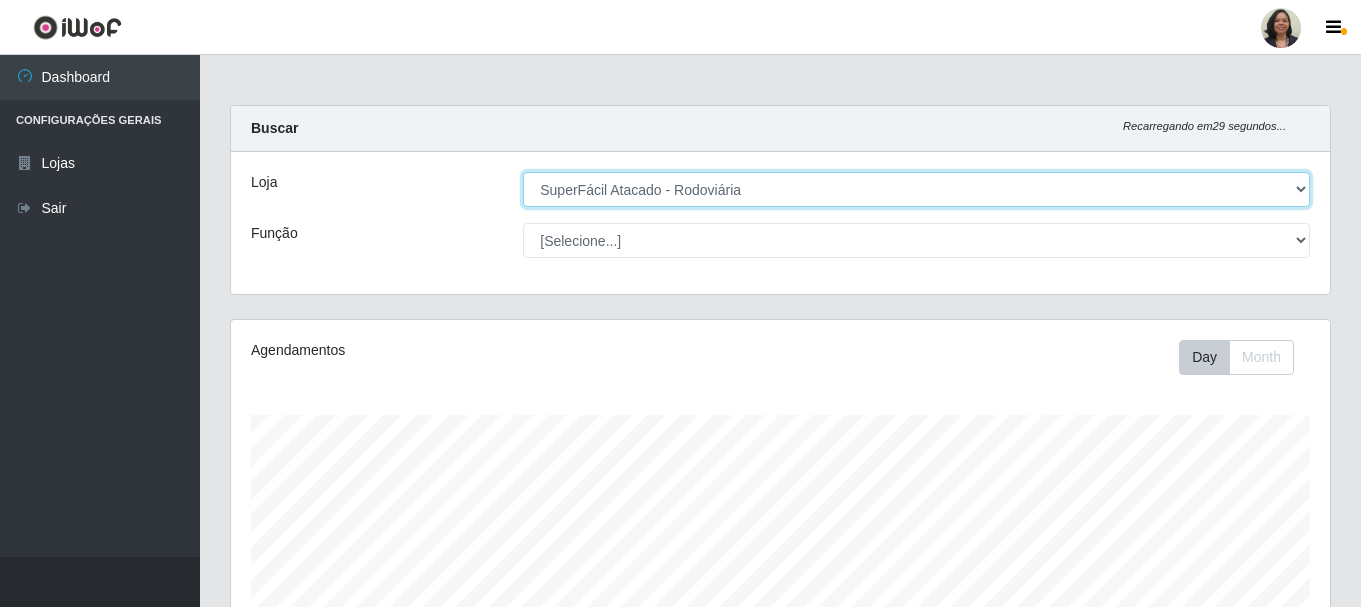 scroll, scrollTop: 999585, scrollLeft: 998901, axis: both 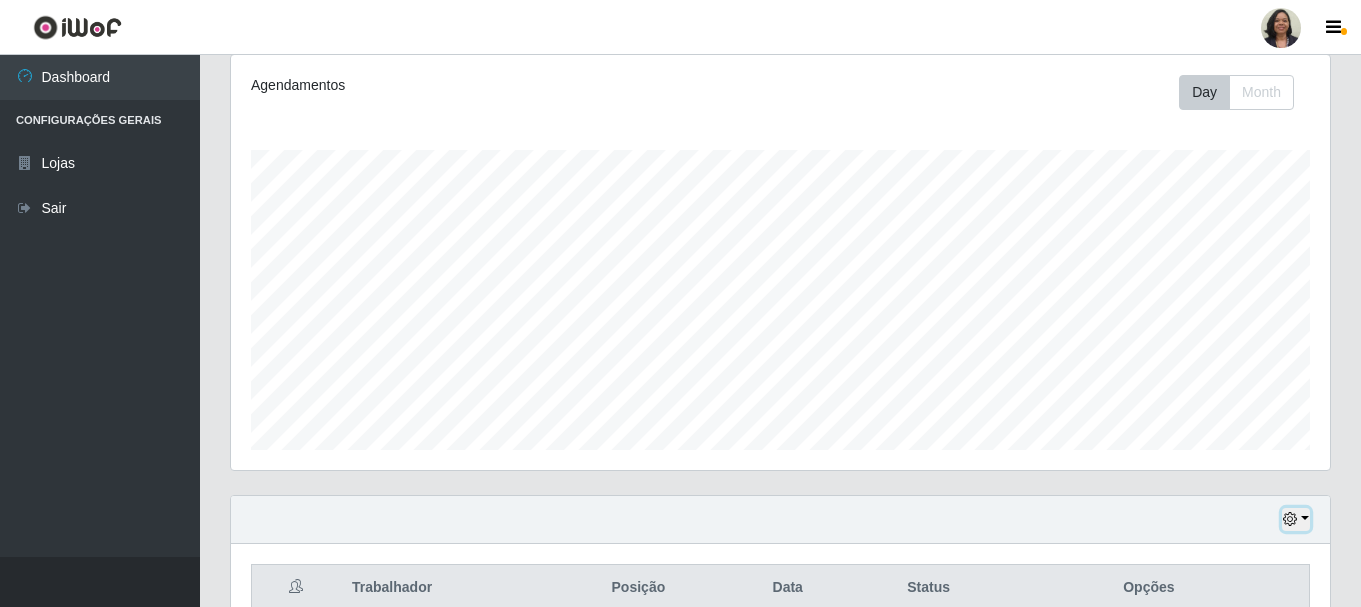 click at bounding box center (1290, 519) 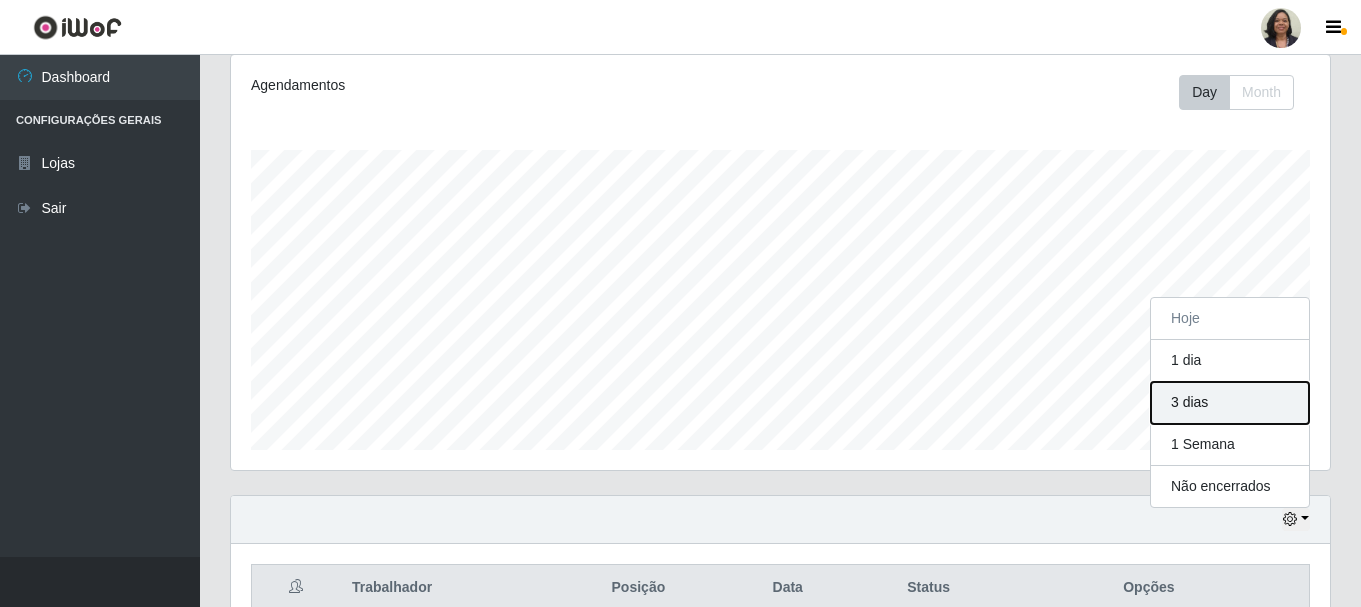 click on "3 dias" at bounding box center (1230, 403) 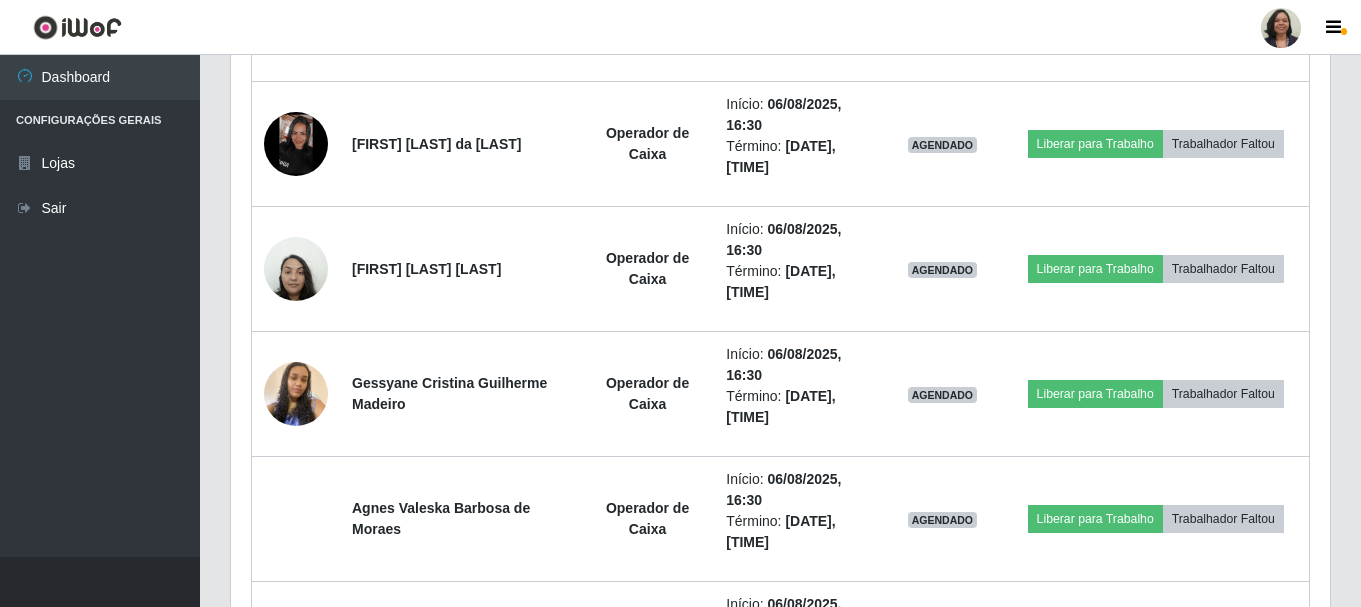 scroll, scrollTop: 4105, scrollLeft: 0, axis: vertical 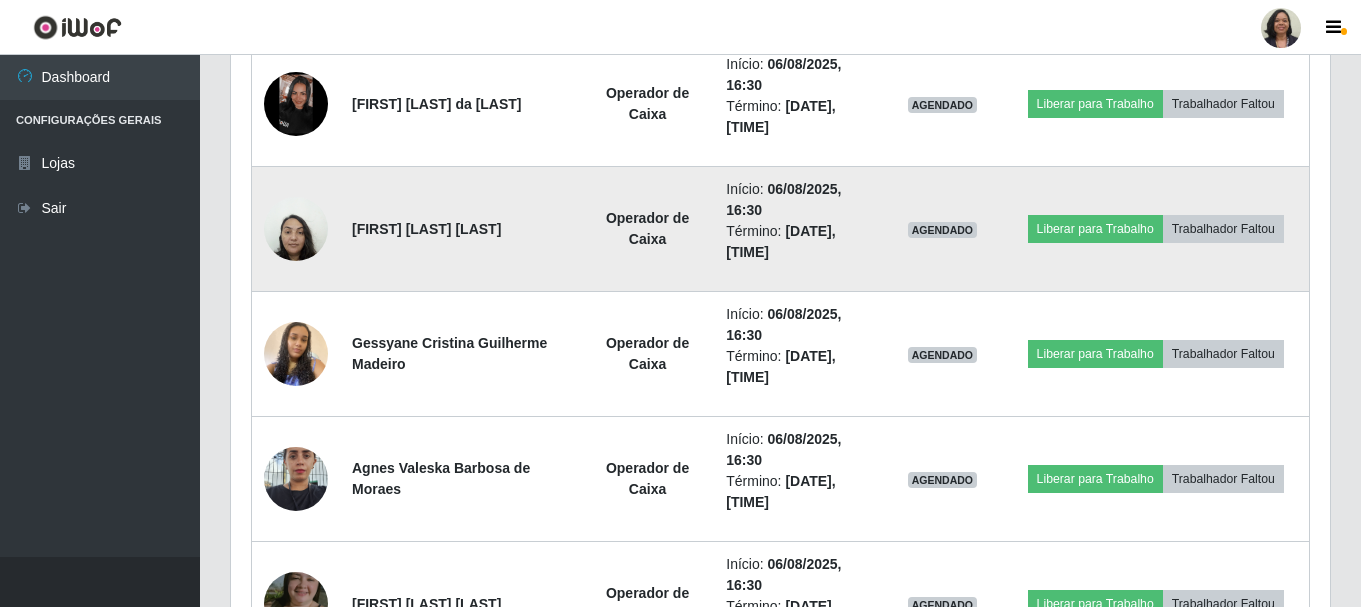 click on "Início:   [DATE], [TIME]" at bounding box center [798, 200] 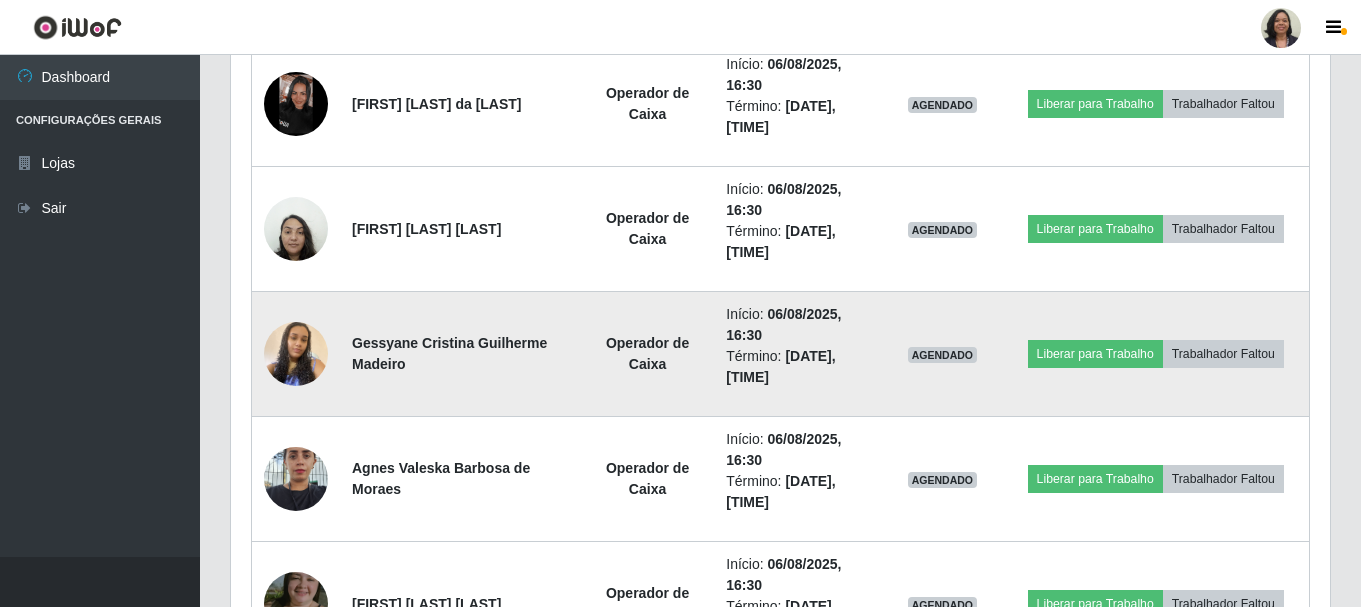 click on "Operador de Caixa" at bounding box center [647, 354] 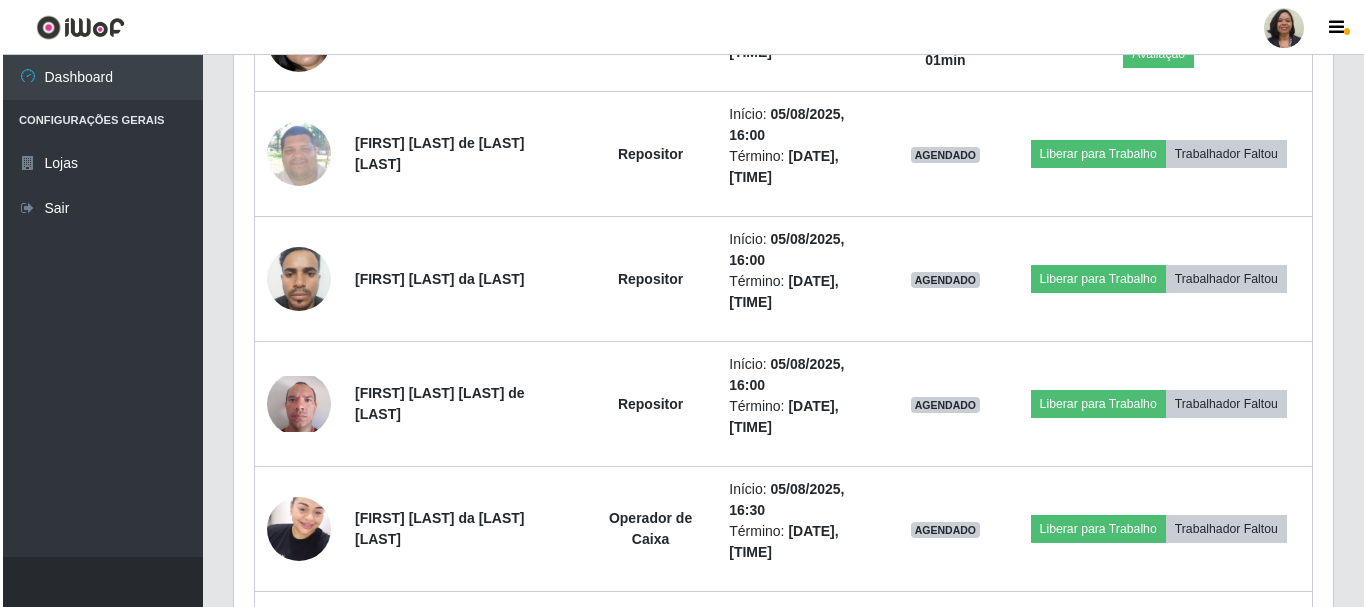 scroll, scrollTop: 1105, scrollLeft: 0, axis: vertical 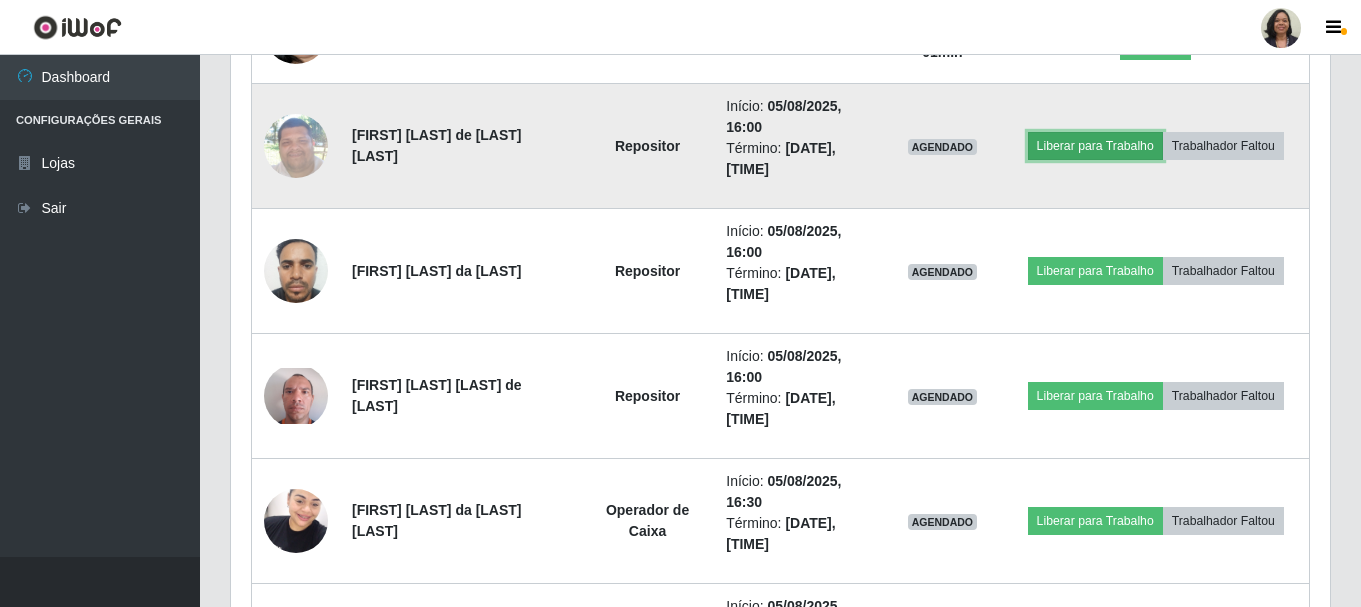 click on "Liberar para Trabalho" at bounding box center (1095, 146) 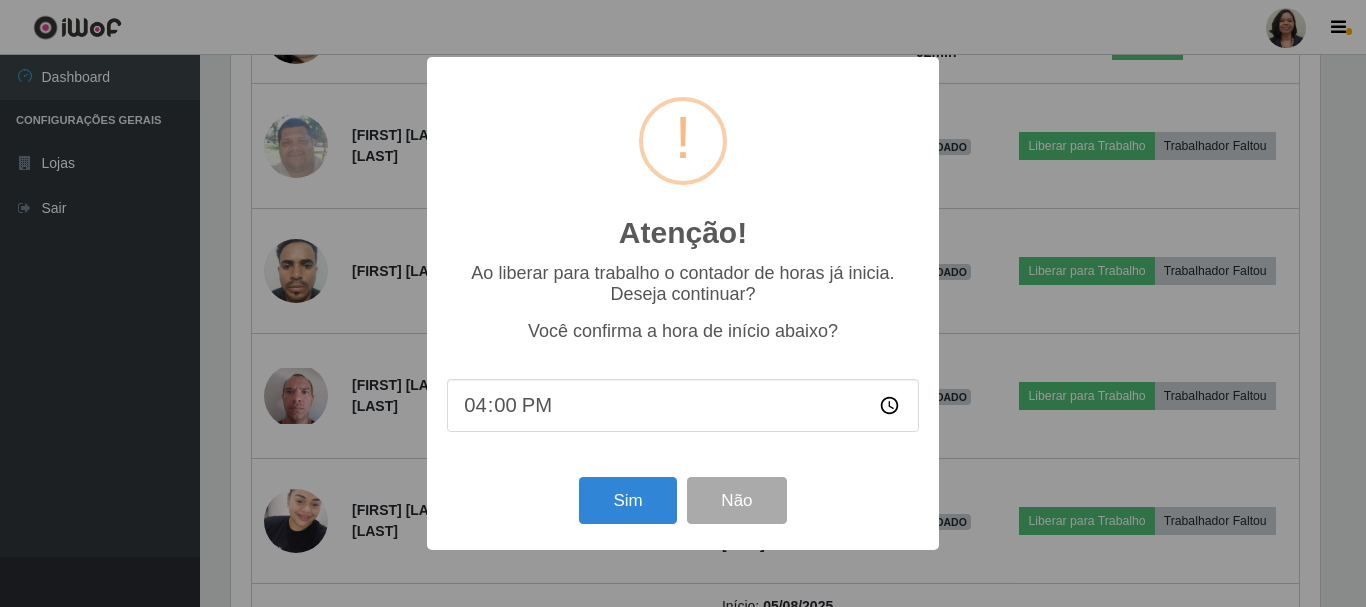scroll, scrollTop: 999585, scrollLeft: 998911, axis: both 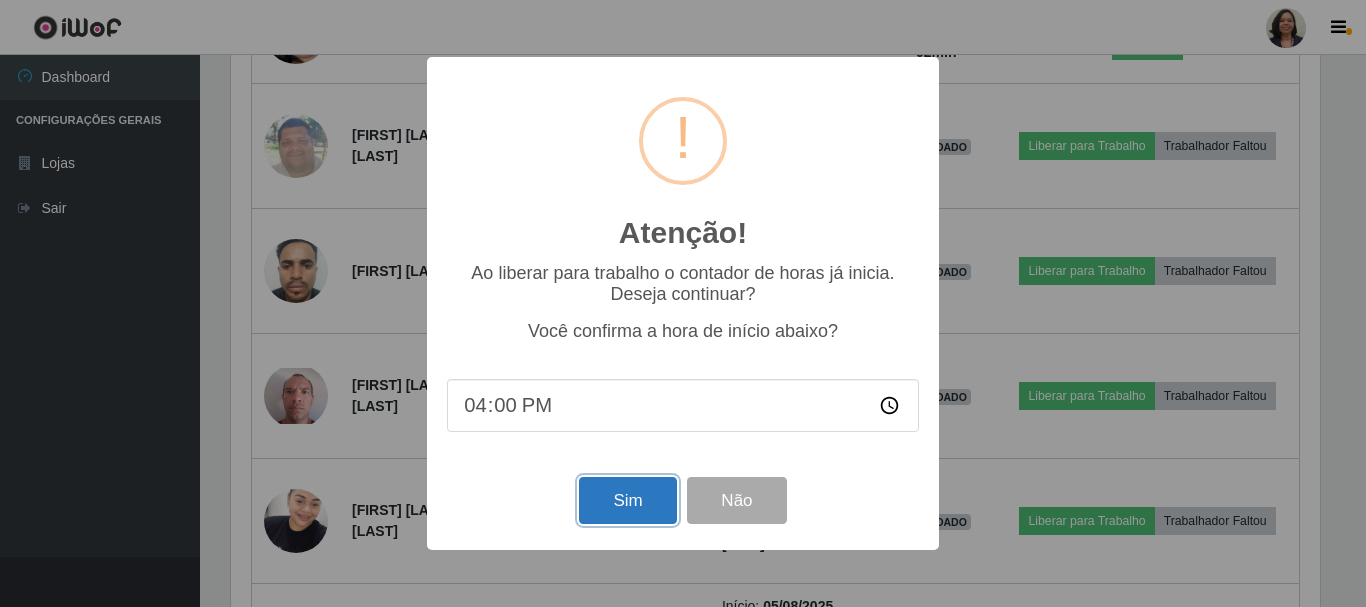 click on "Sim" at bounding box center (627, 500) 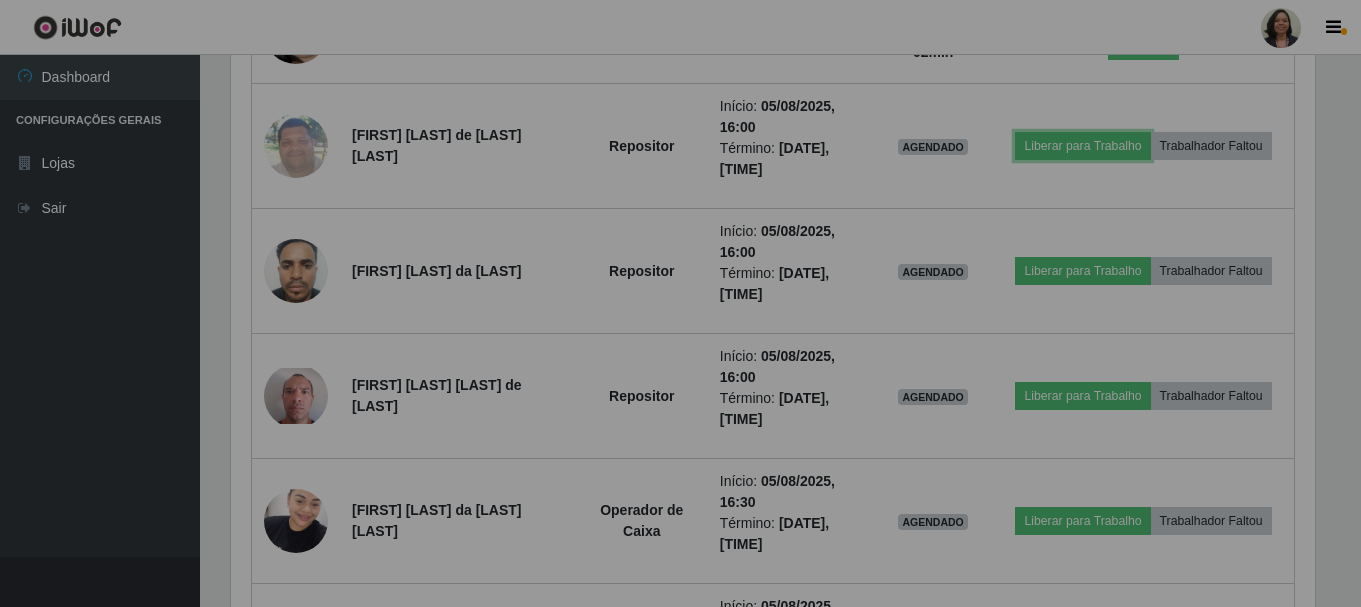 scroll, scrollTop: 999585, scrollLeft: 998901, axis: both 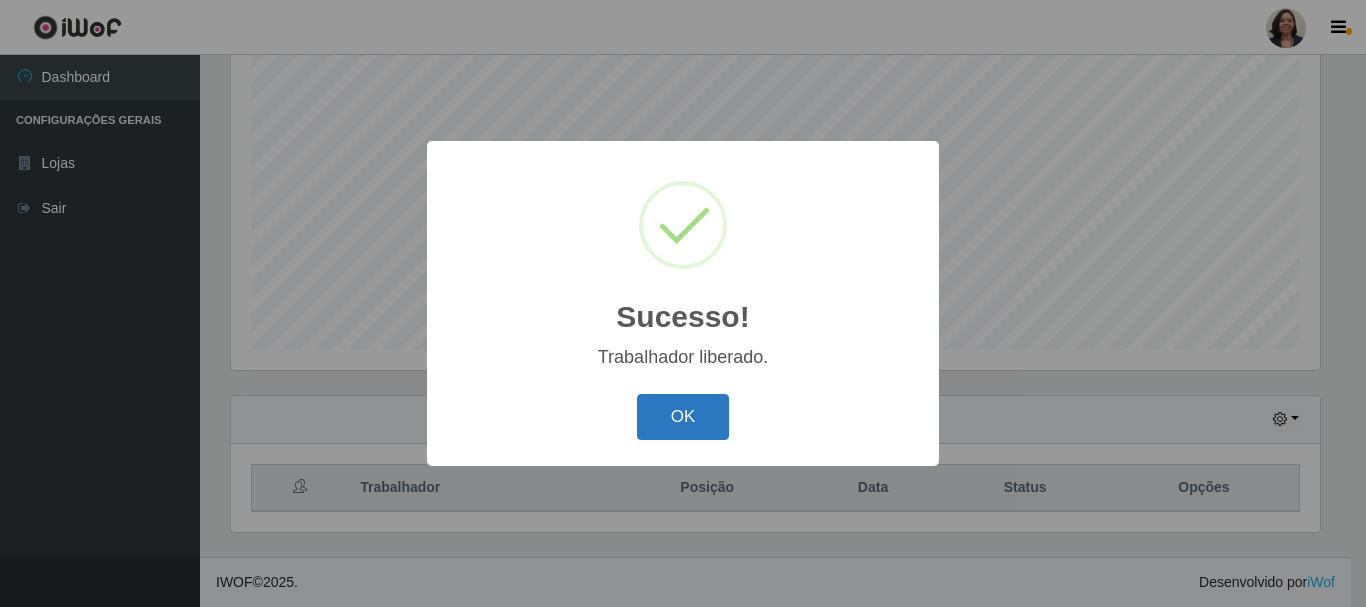 click on "OK" at bounding box center [683, 417] 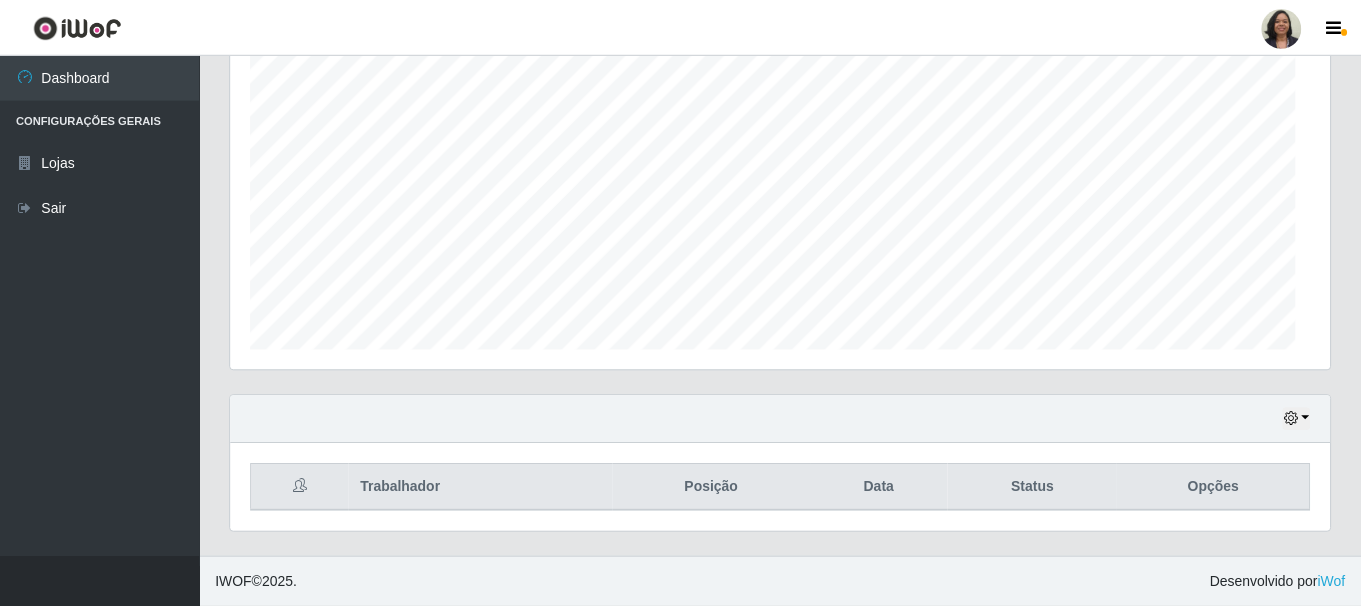 scroll, scrollTop: 999585, scrollLeft: 998901, axis: both 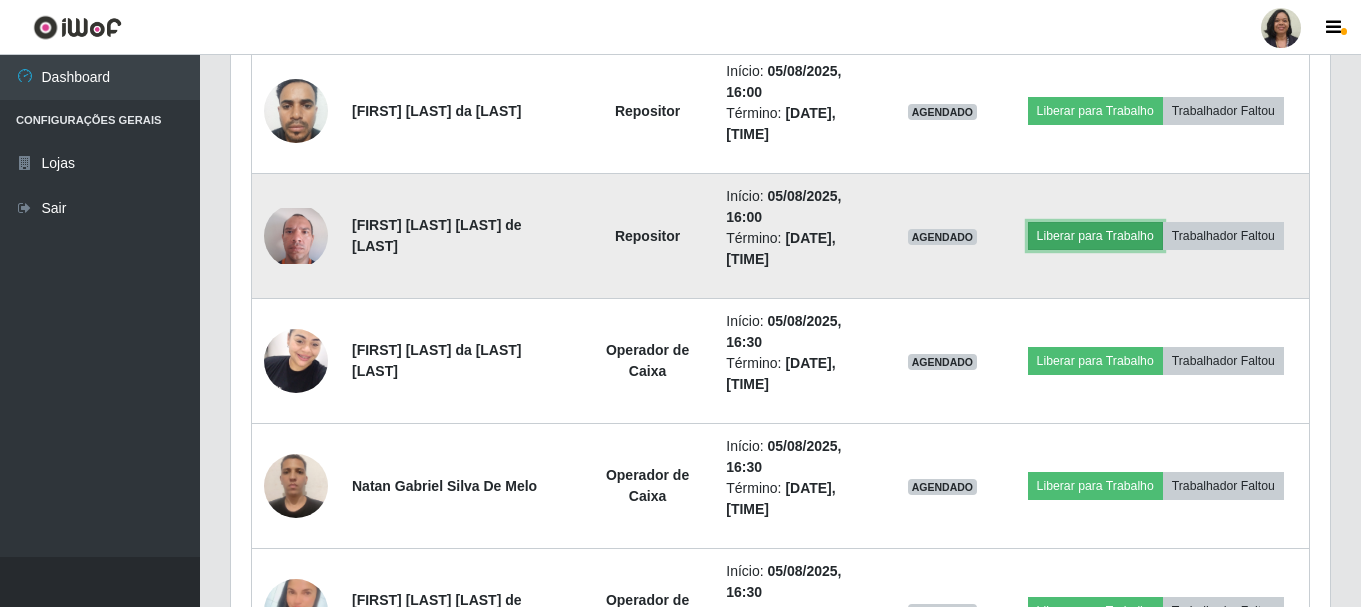 click on "Liberar para Trabalho" at bounding box center (1095, 236) 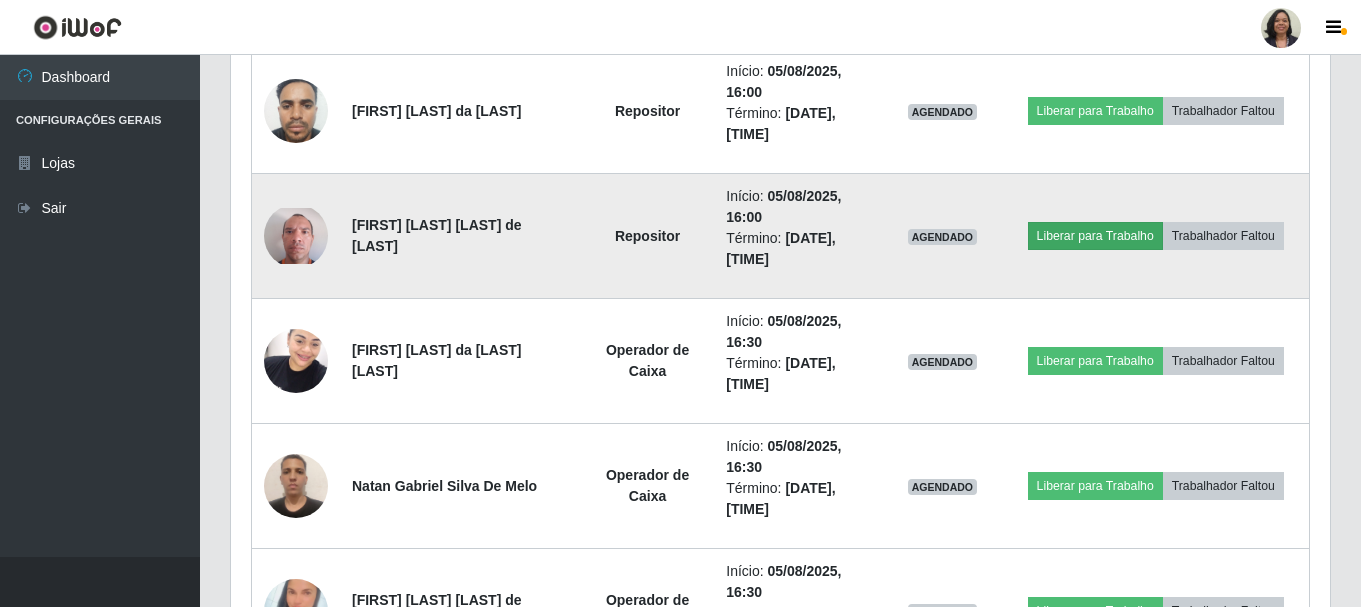 scroll, scrollTop: 999585, scrollLeft: 998911, axis: both 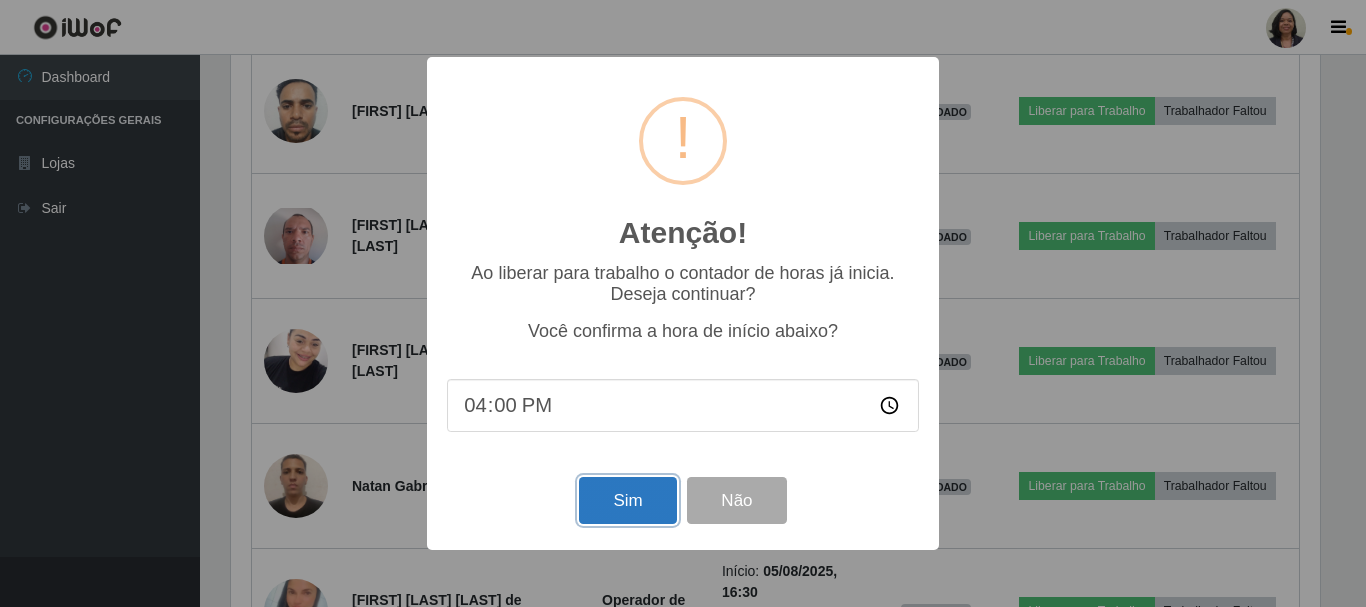 click on "Sim" at bounding box center [627, 500] 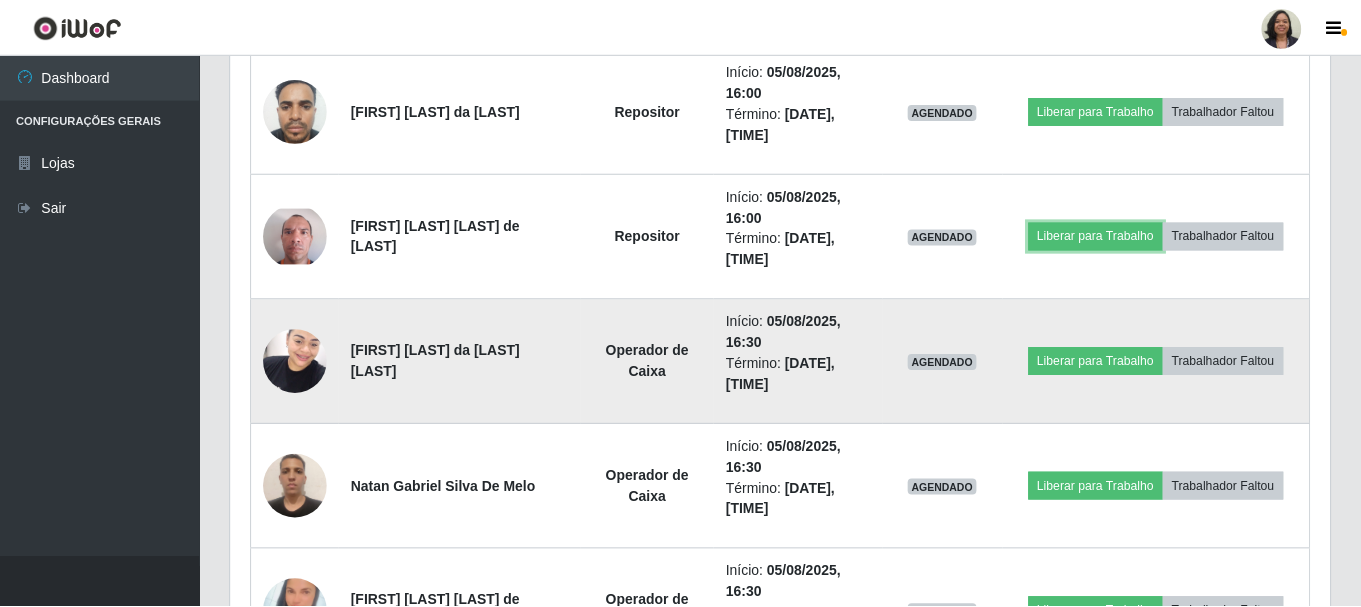 scroll, scrollTop: 999585, scrollLeft: 998901, axis: both 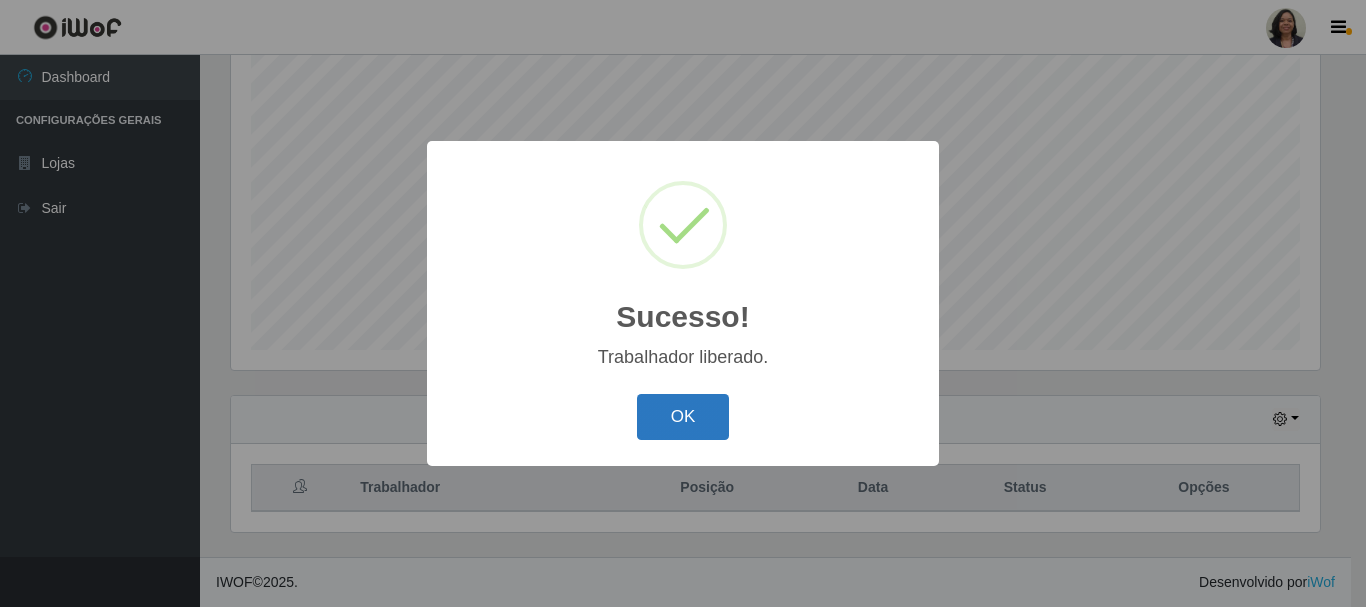 click on "OK" at bounding box center (683, 417) 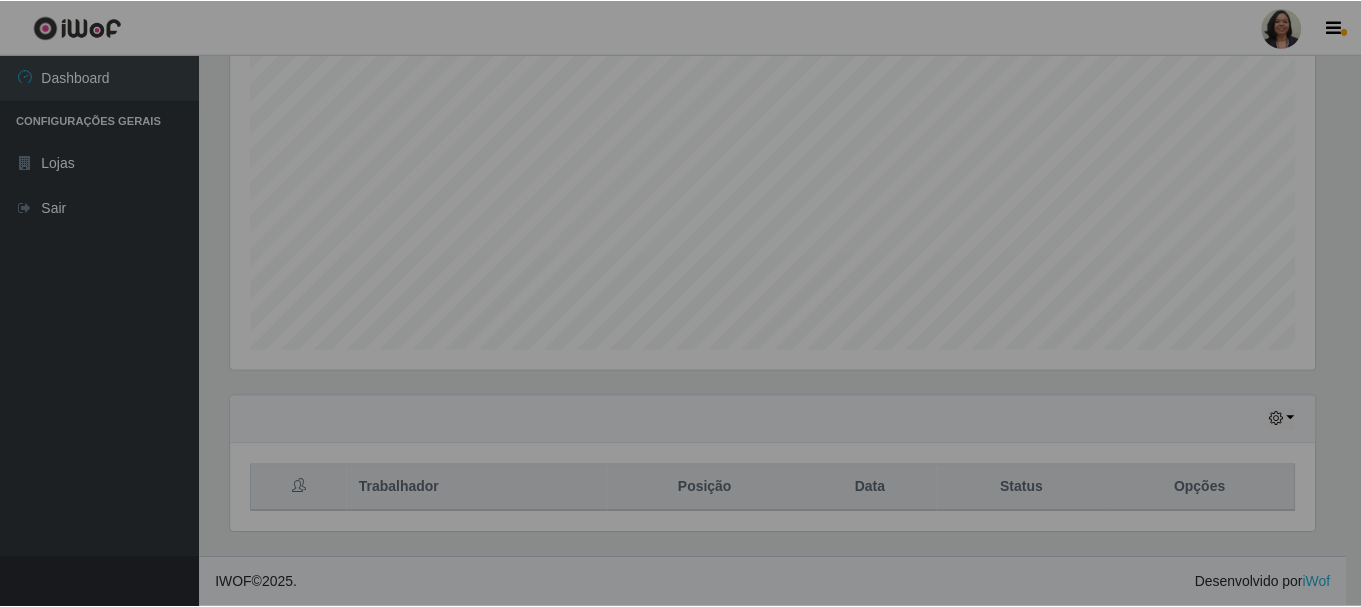 scroll, scrollTop: 999585, scrollLeft: 998901, axis: both 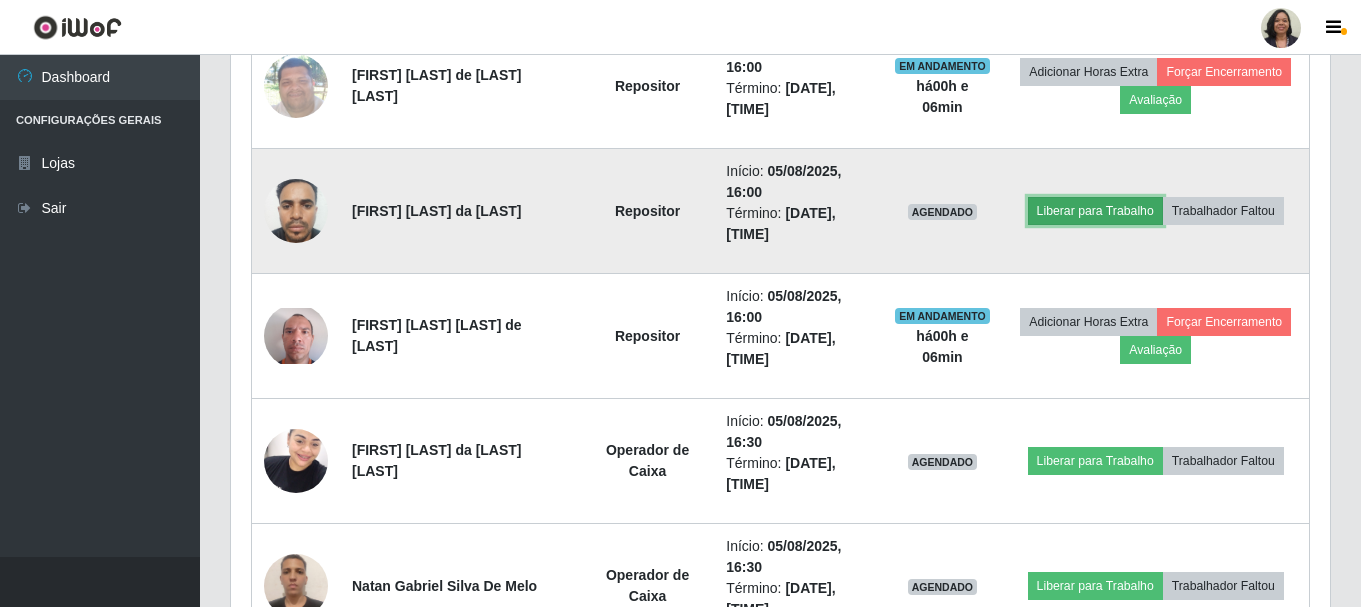click on "Liberar para Trabalho" at bounding box center [1095, 211] 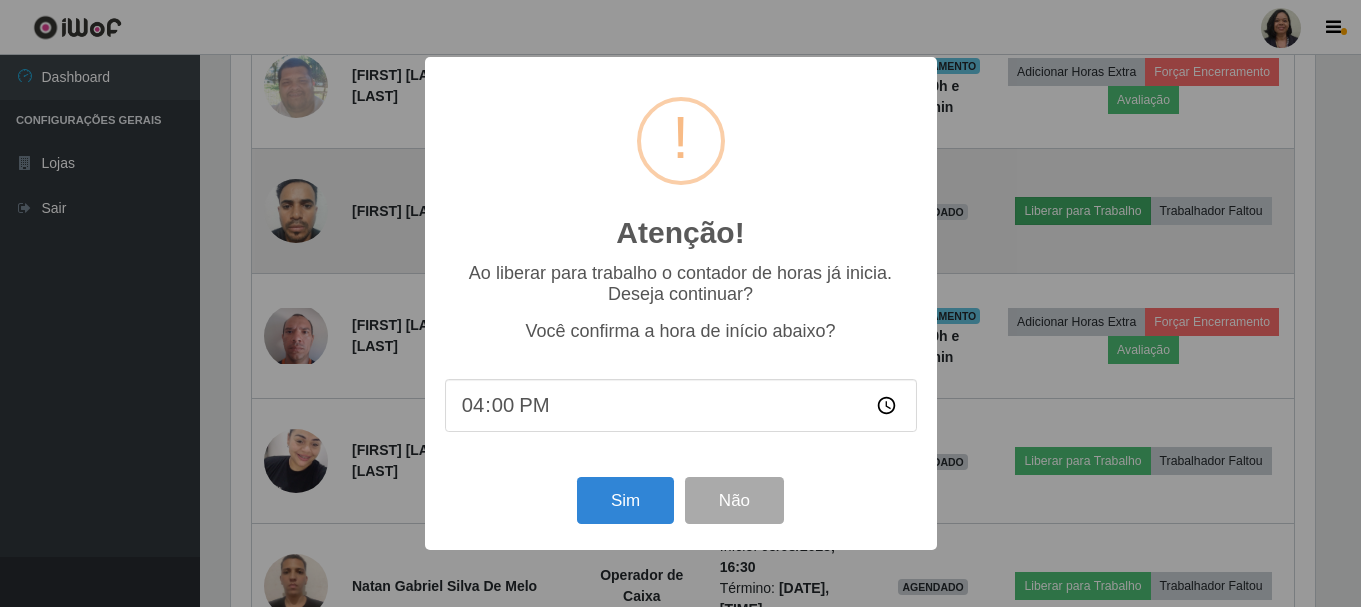 scroll, scrollTop: 999585, scrollLeft: 998911, axis: both 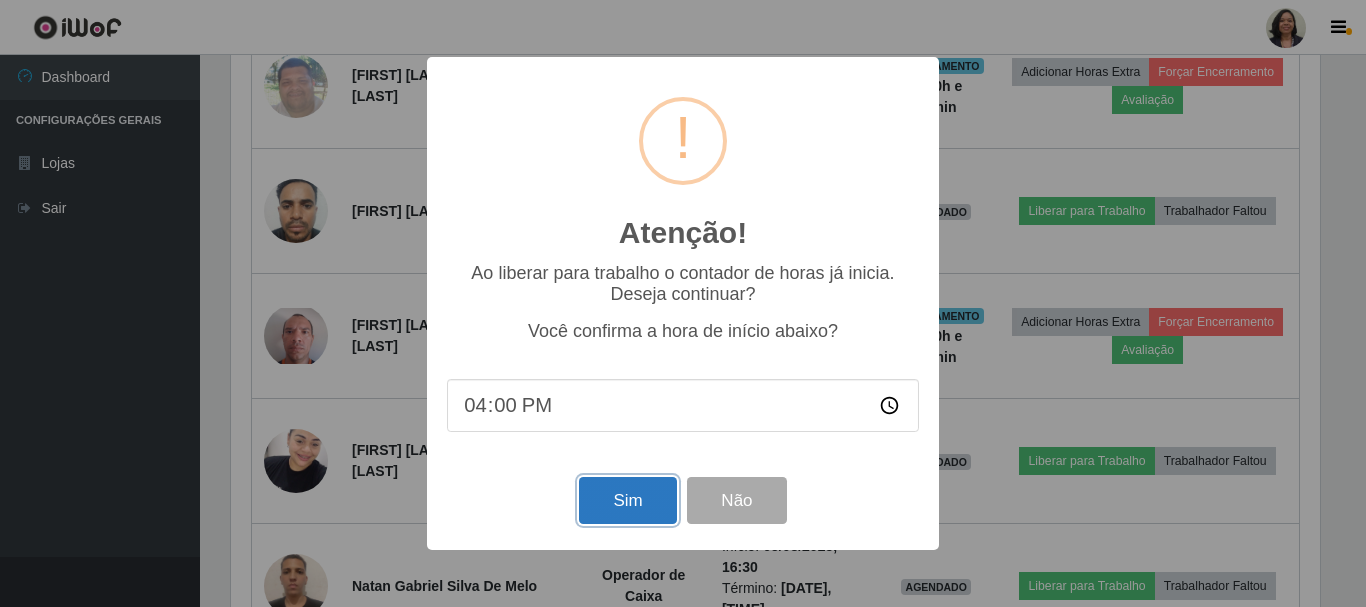click on "Sim" at bounding box center [627, 500] 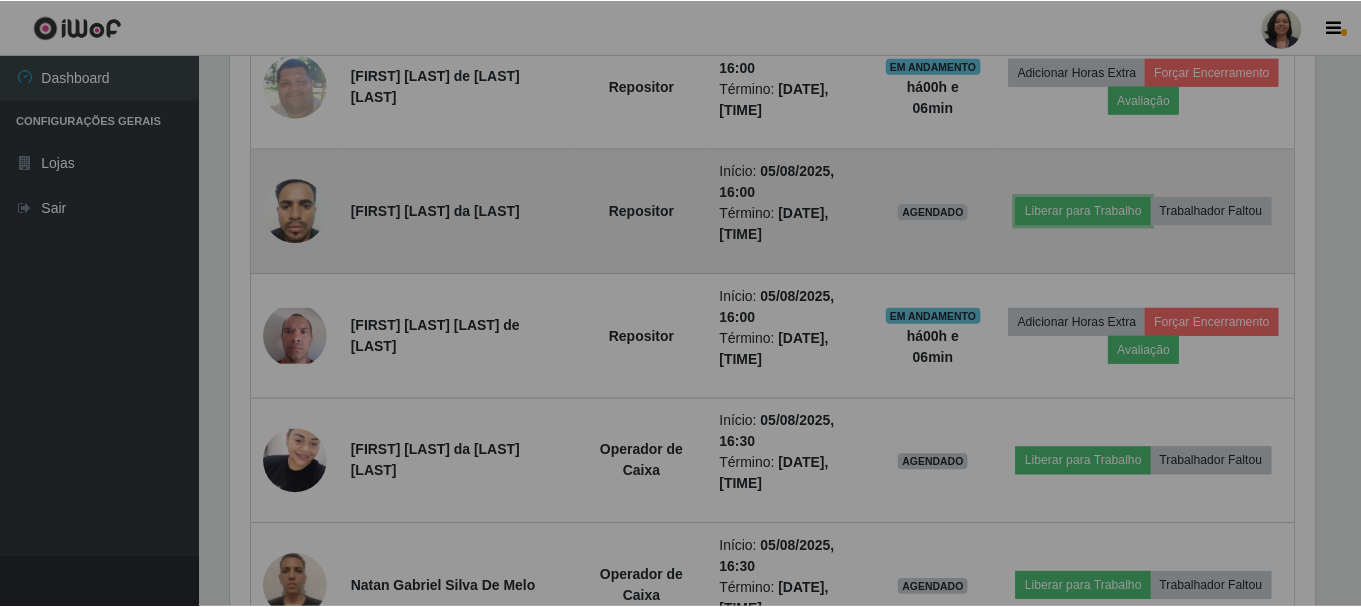 scroll, scrollTop: 999585, scrollLeft: 998901, axis: both 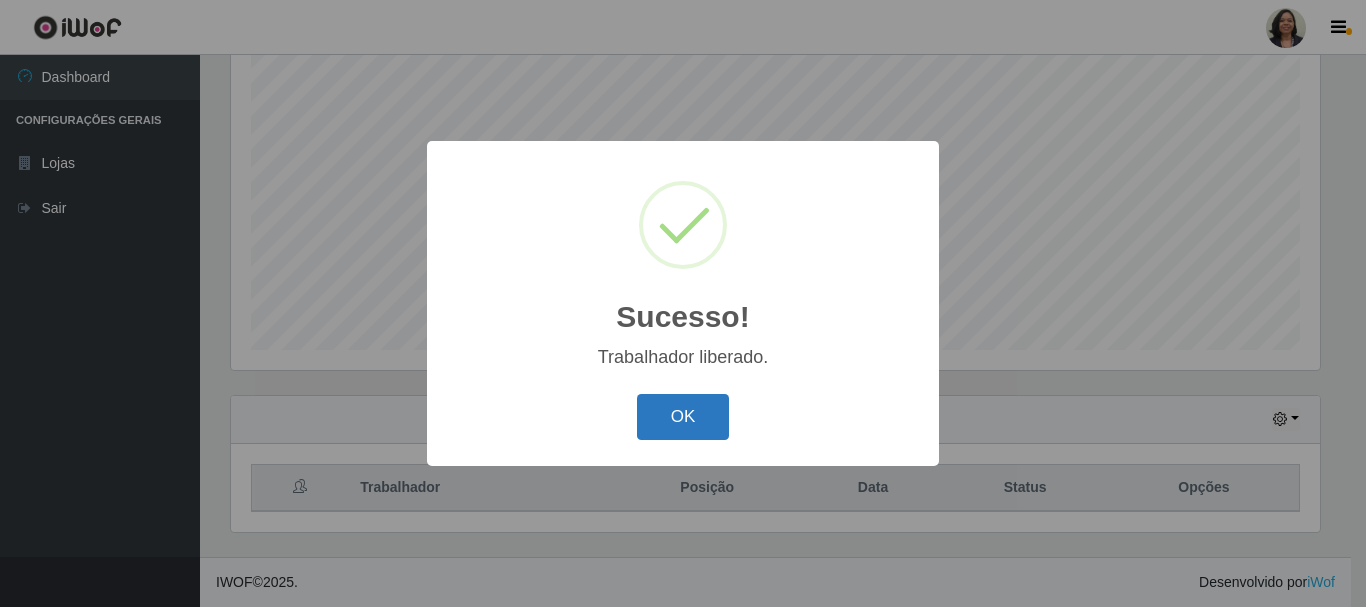click on "OK" at bounding box center [683, 417] 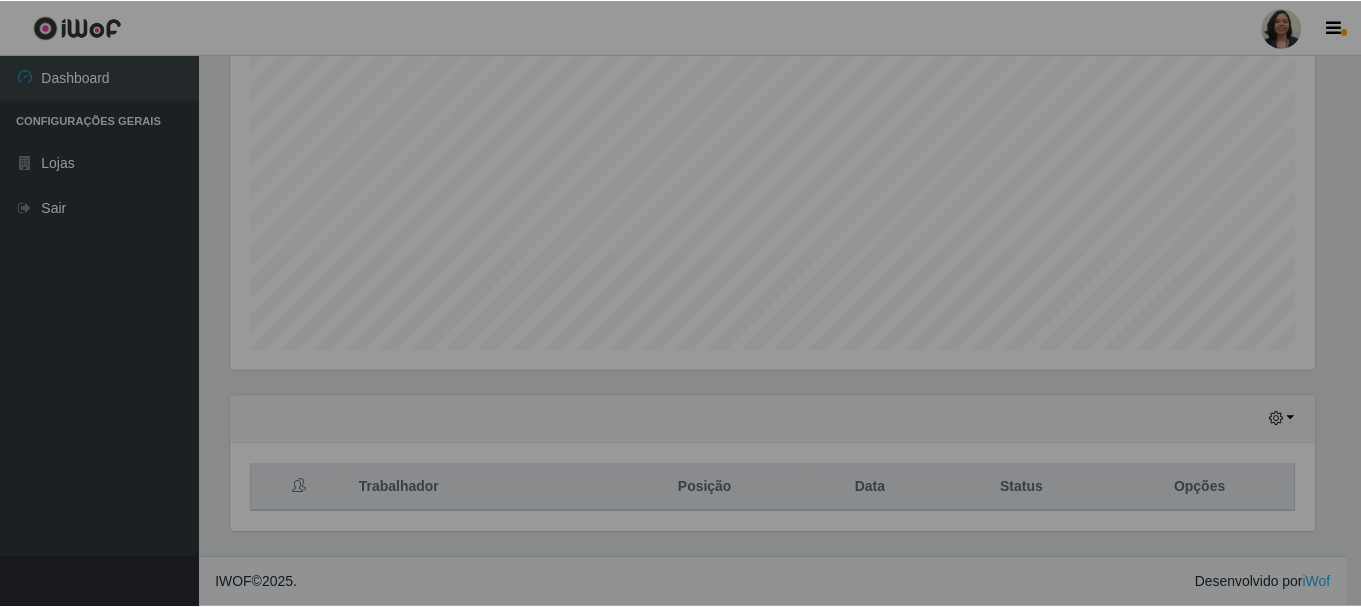 scroll, scrollTop: 999585, scrollLeft: 998901, axis: both 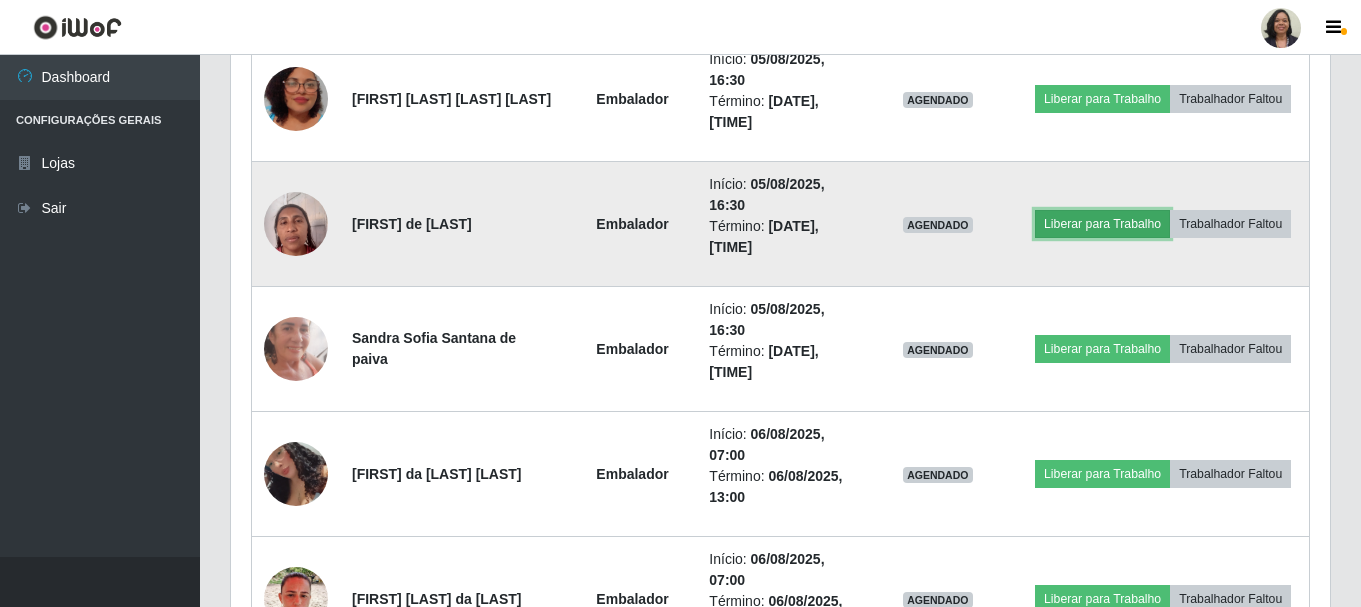 click on "Liberar para Trabalho" at bounding box center (1102, 224) 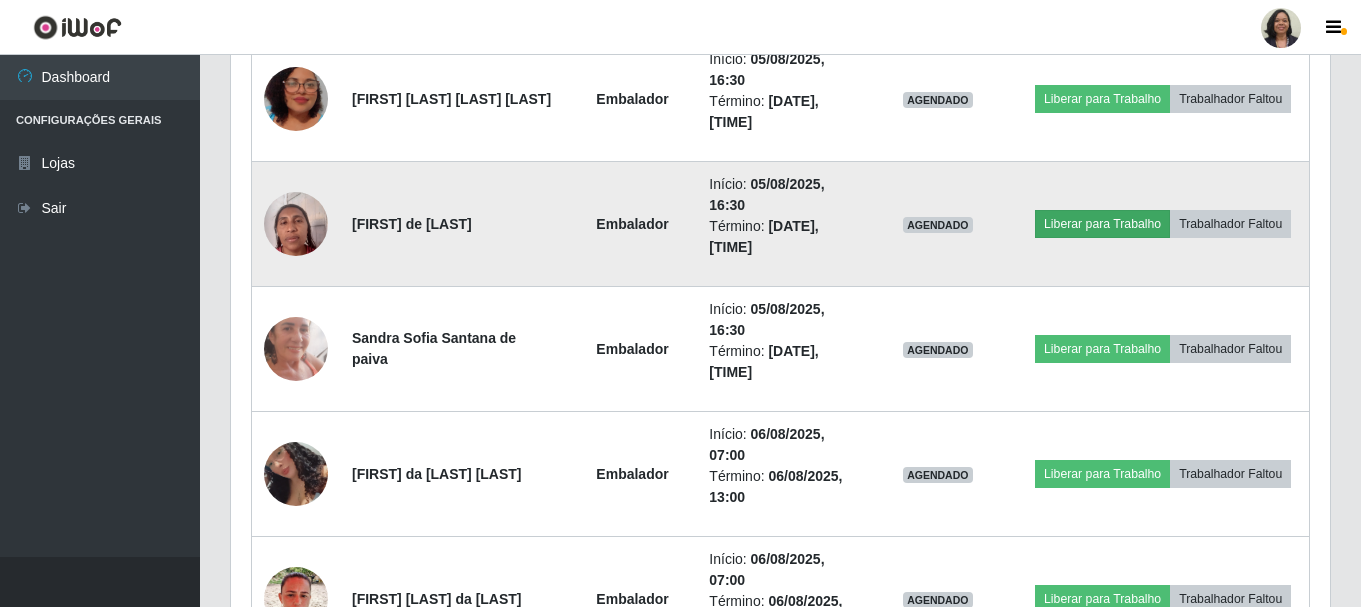scroll, scrollTop: 999585, scrollLeft: 998911, axis: both 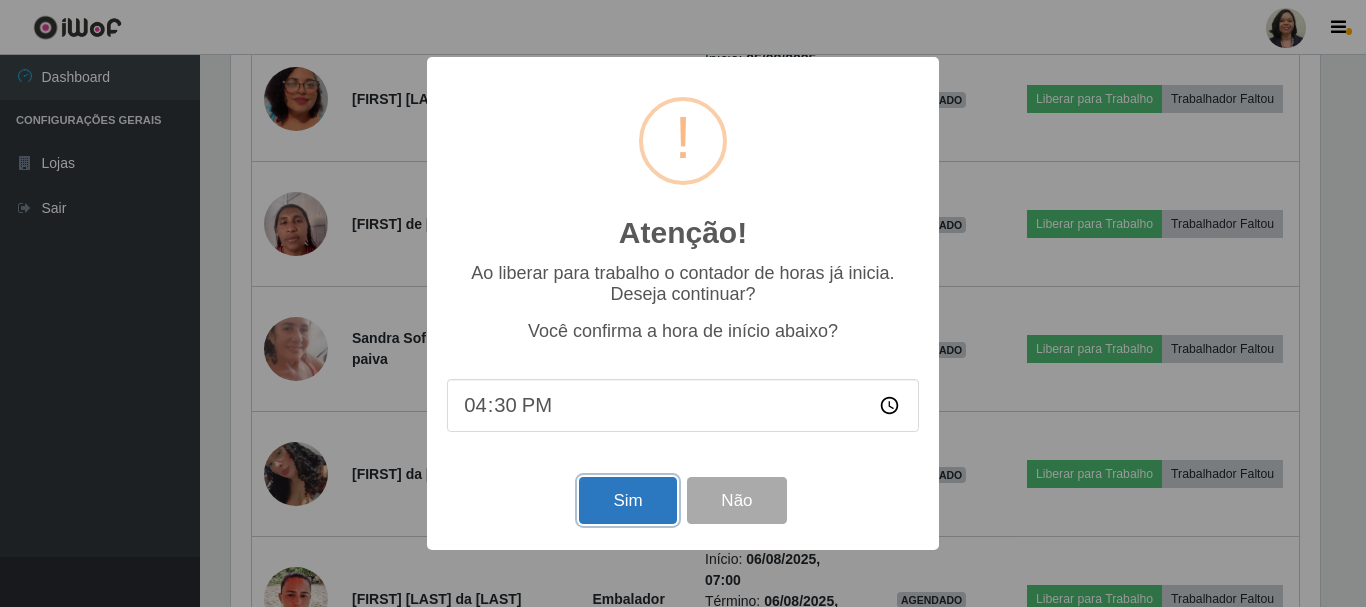 click on "Sim" at bounding box center (627, 500) 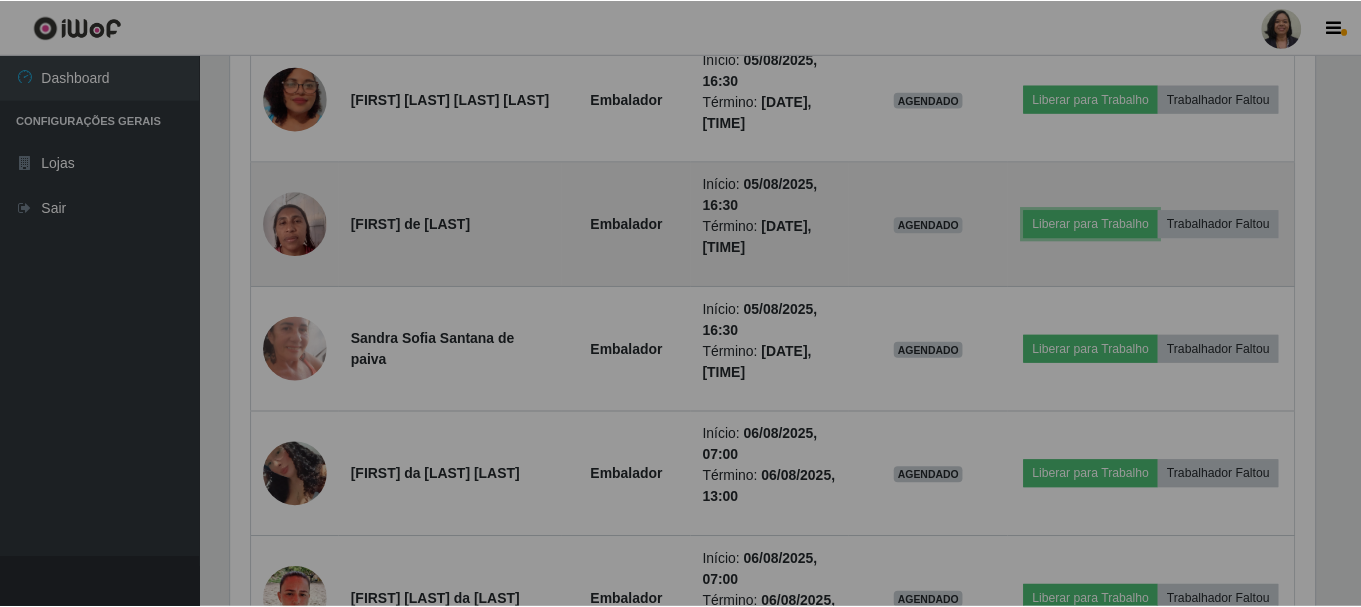 scroll, scrollTop: 999585, scrollLeft: 998901, axis: both 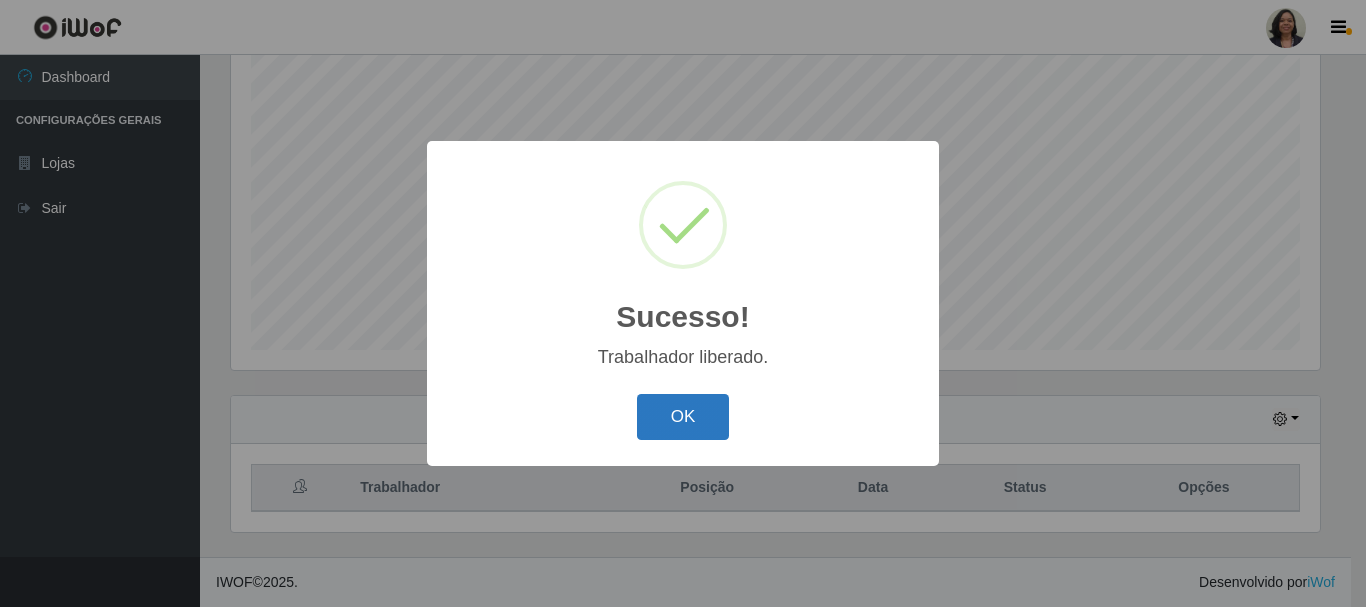 click on "OK" at bounding box center [683, 417] 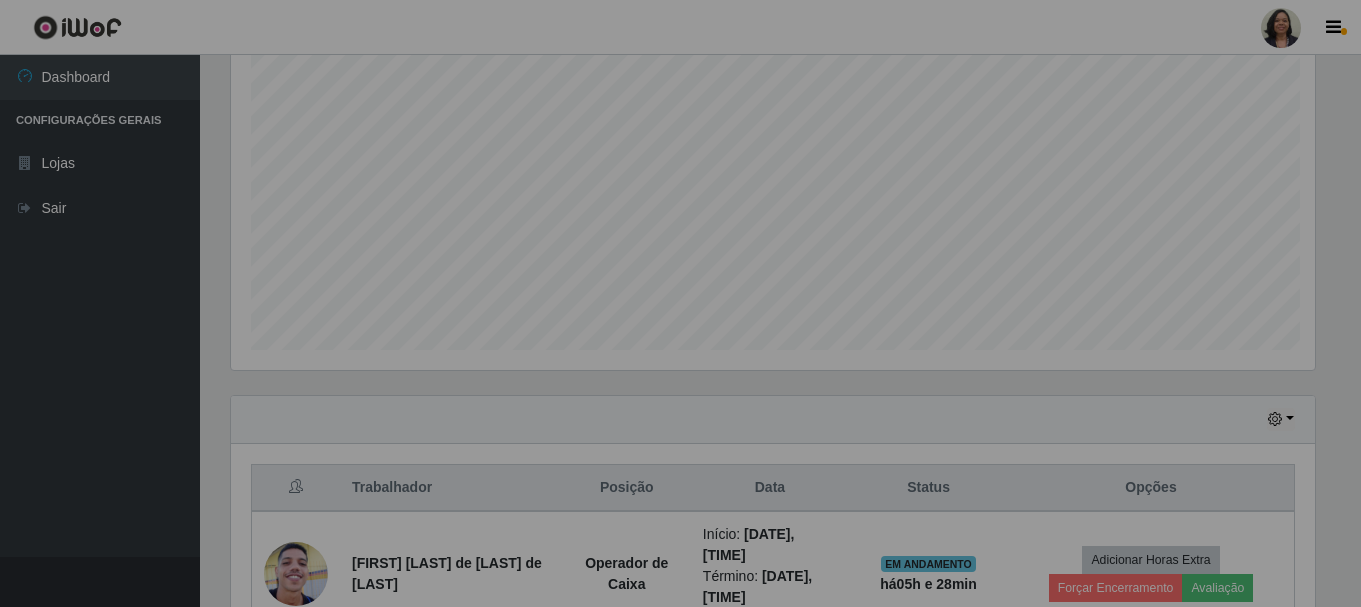 scroll, scrollTop: 999585, scrollLeft: 998901, axis: both 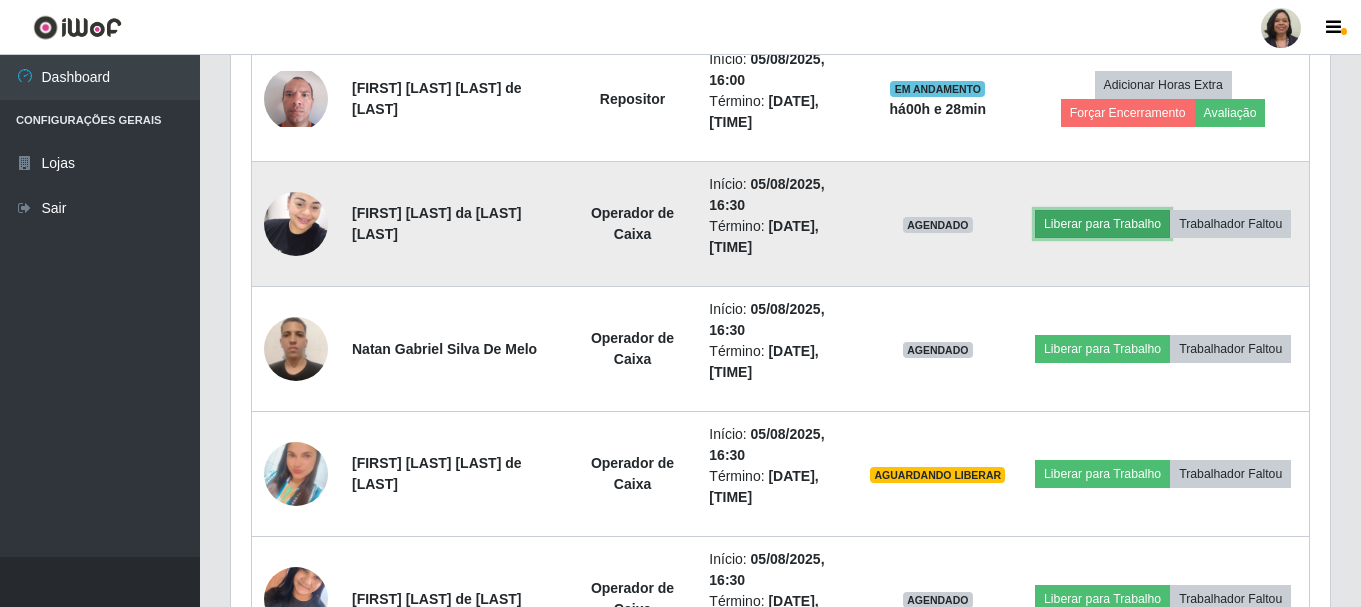 click on "Liberar para Trabalho" at bounding box center [1102, 224] 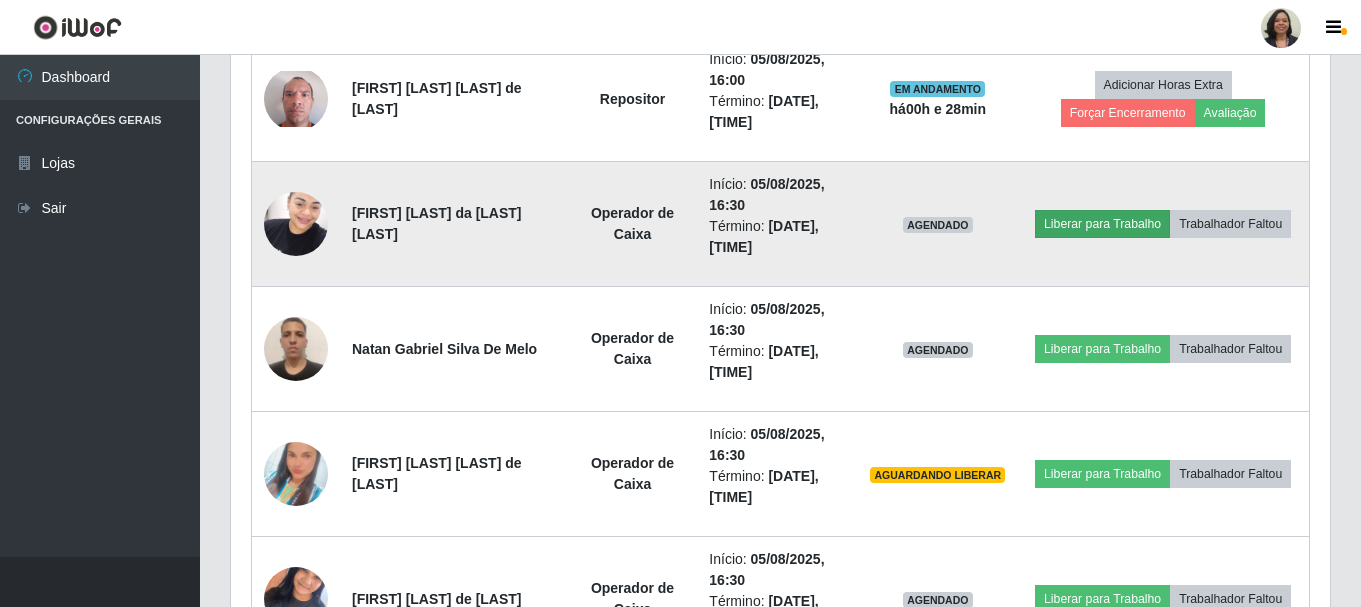 scroll, scrollTop: 999585, scrollLeft: 998911, axis: both 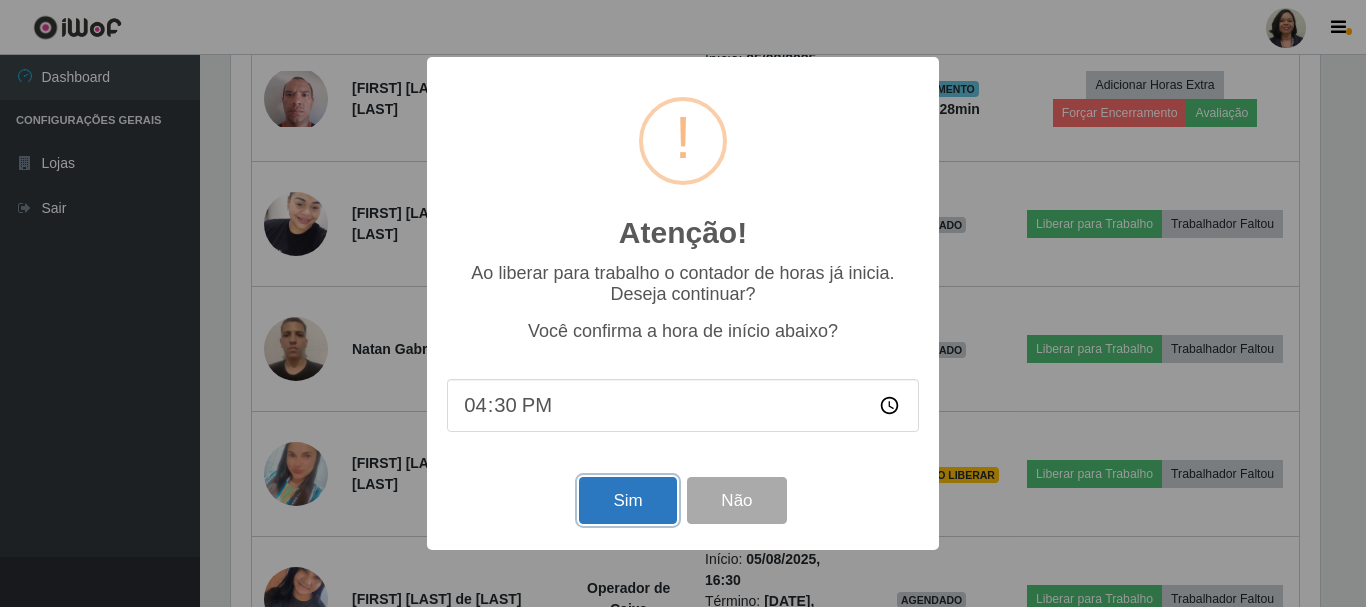 click on "Sim" at bounding box center (627, 500) 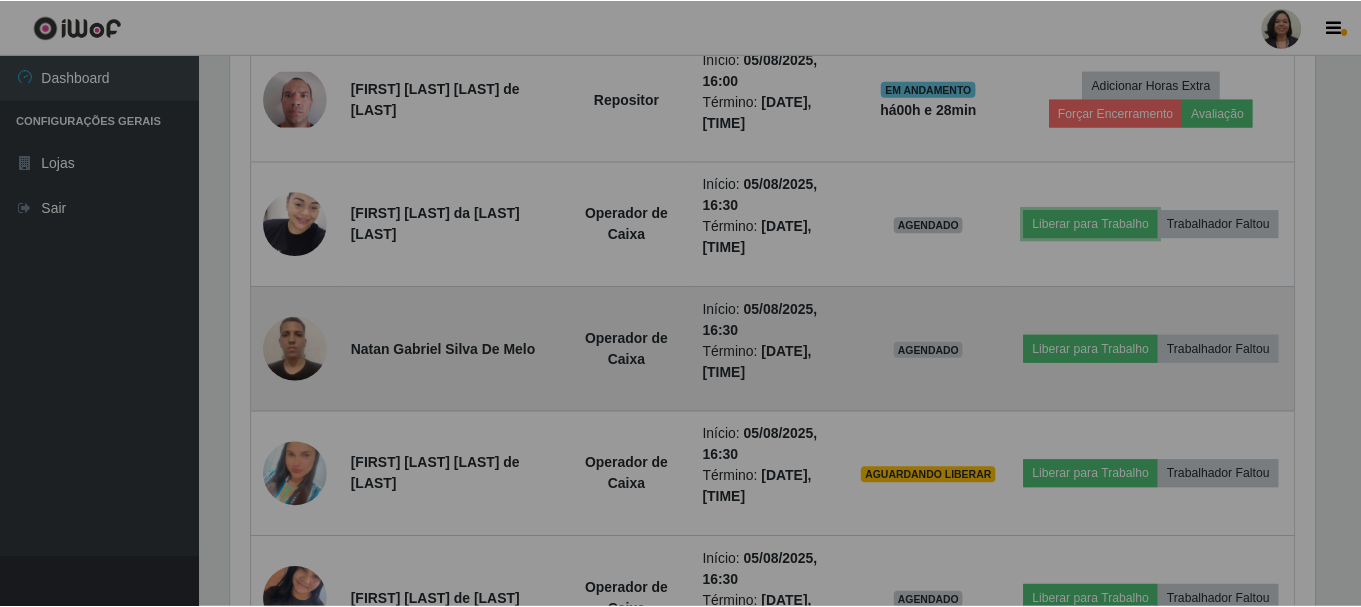 scroll, scrollTop: 999585, scrollLeft: 998901, axis: both 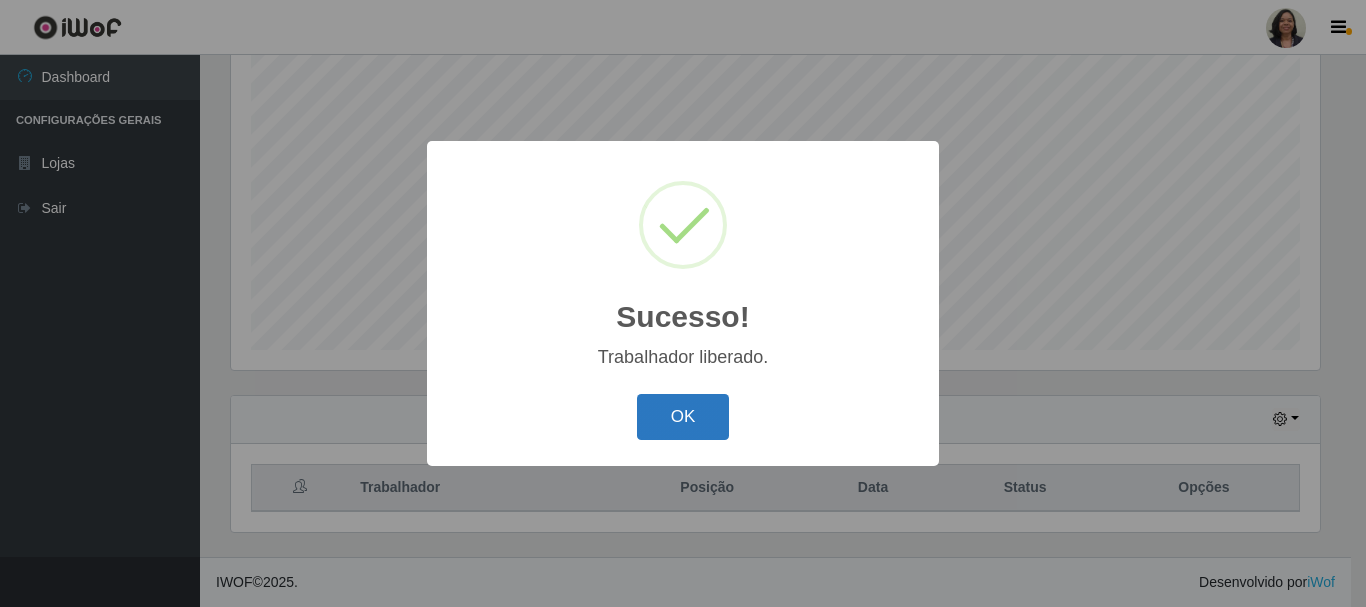 click on "OK" at bounding box center (683, 417) 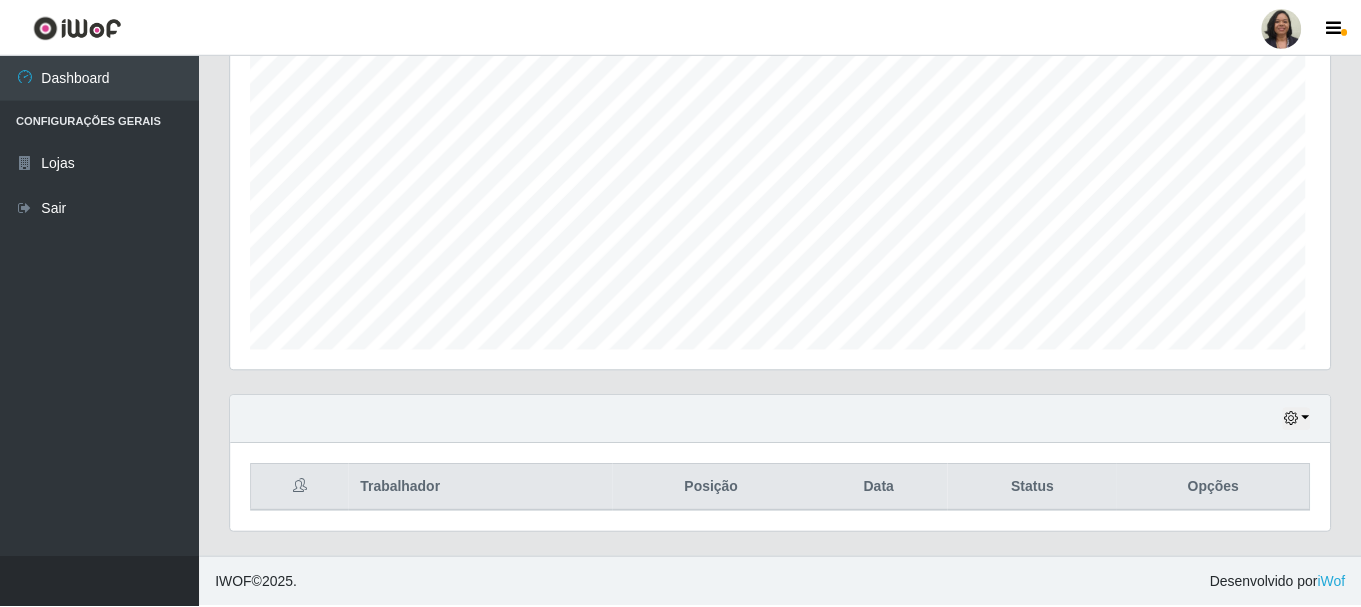 scroll, scrollTop: 999585, scrollLeft: 998901, axis: both 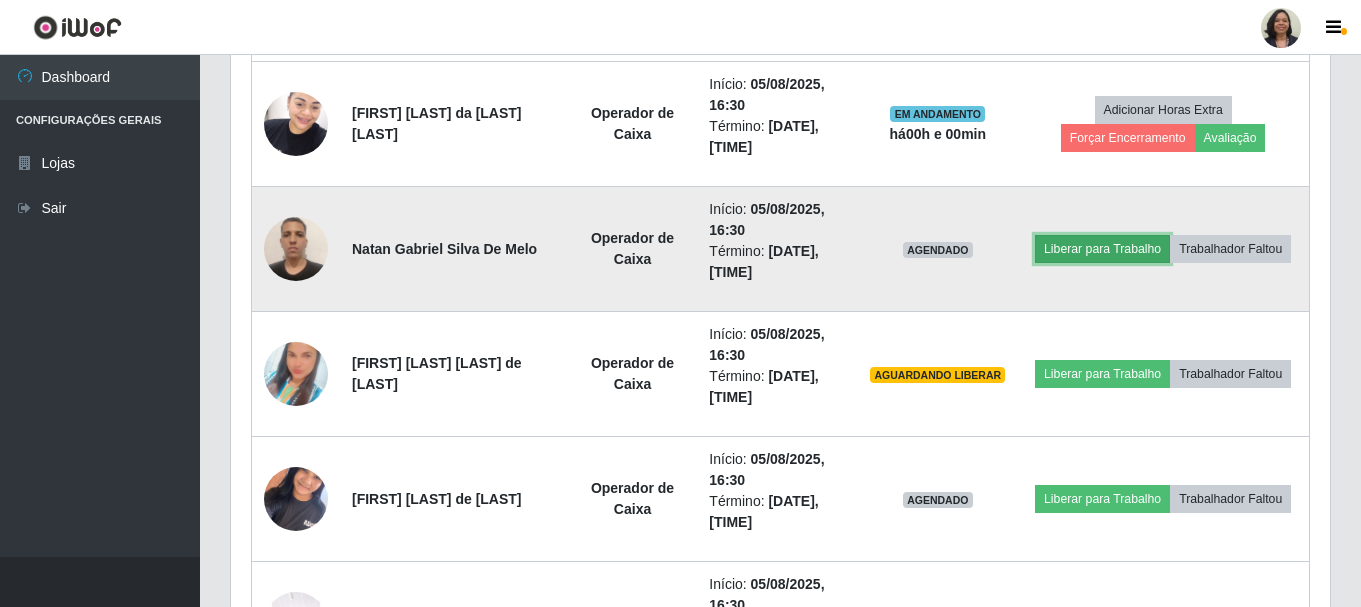click on "Liberar para Trabalho" at bounding box center (1102, 249) 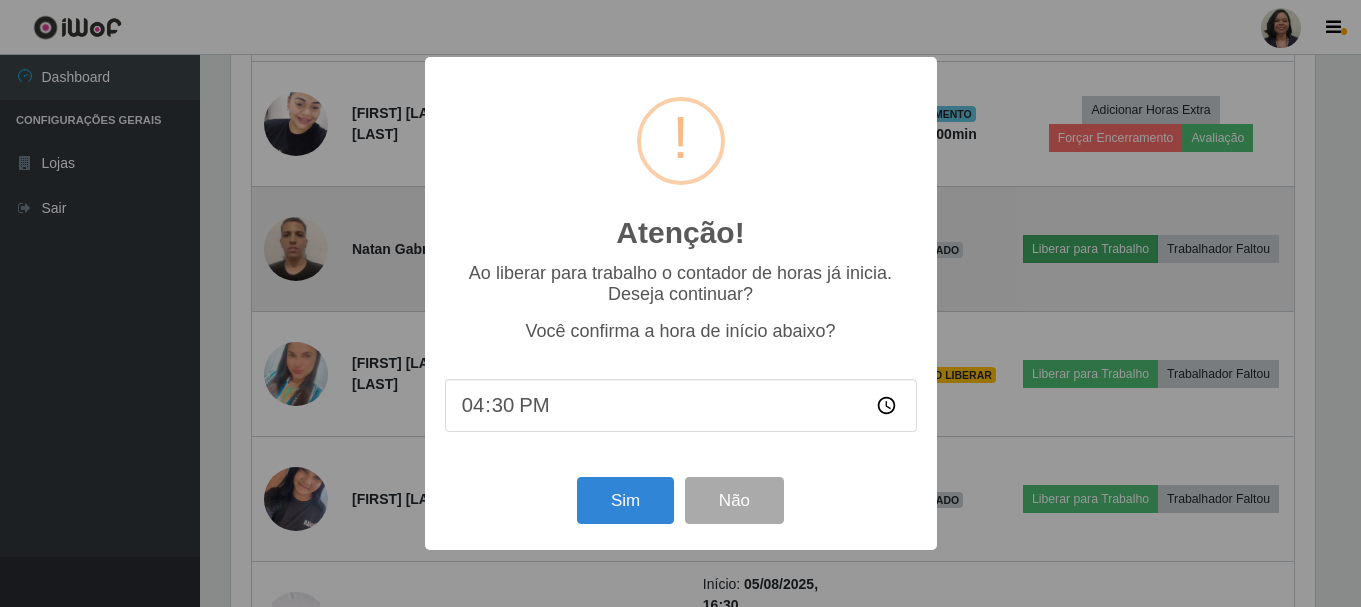 scroll, scrollTop: 999585, scrollLeft: 998911, axis: both 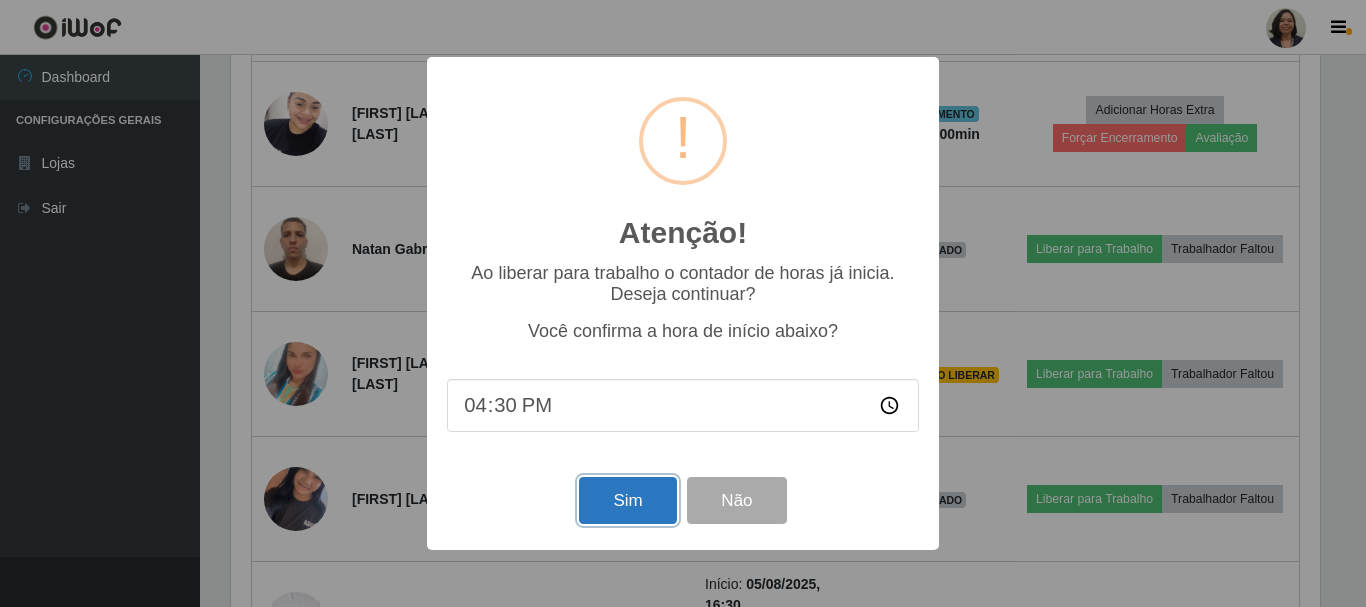 click on "Sim" at bounding box center [627, 500] 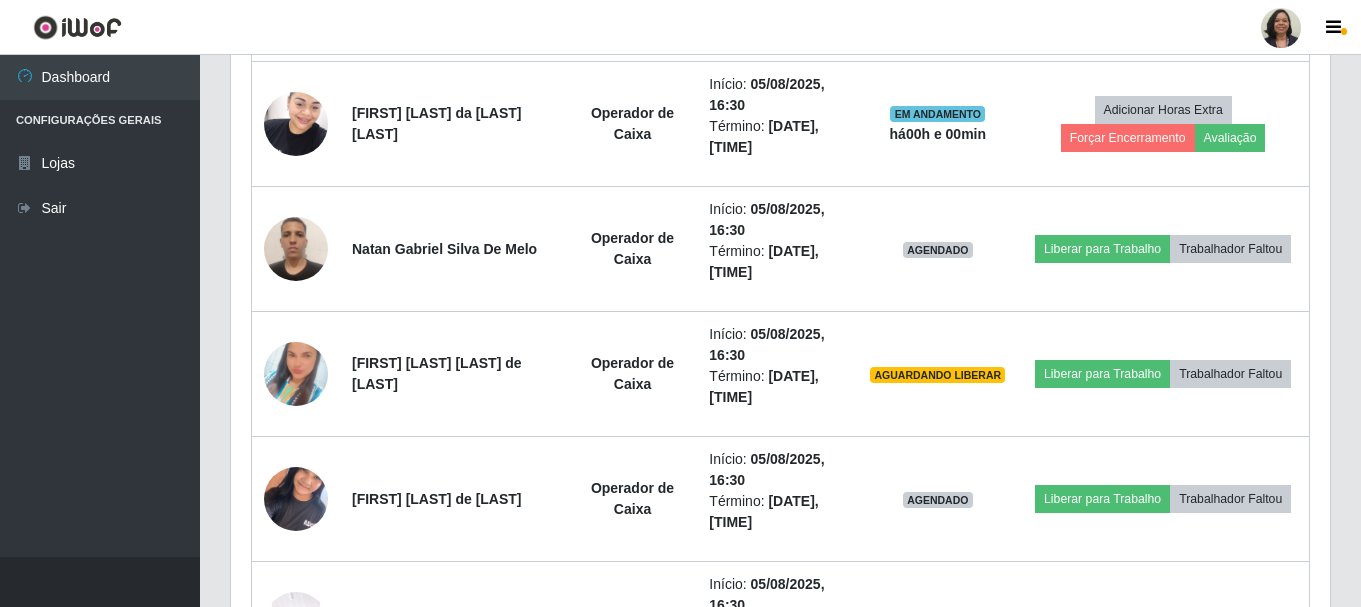scroll, scrollTop: 999585, scrollLeft: 998901, axis: both 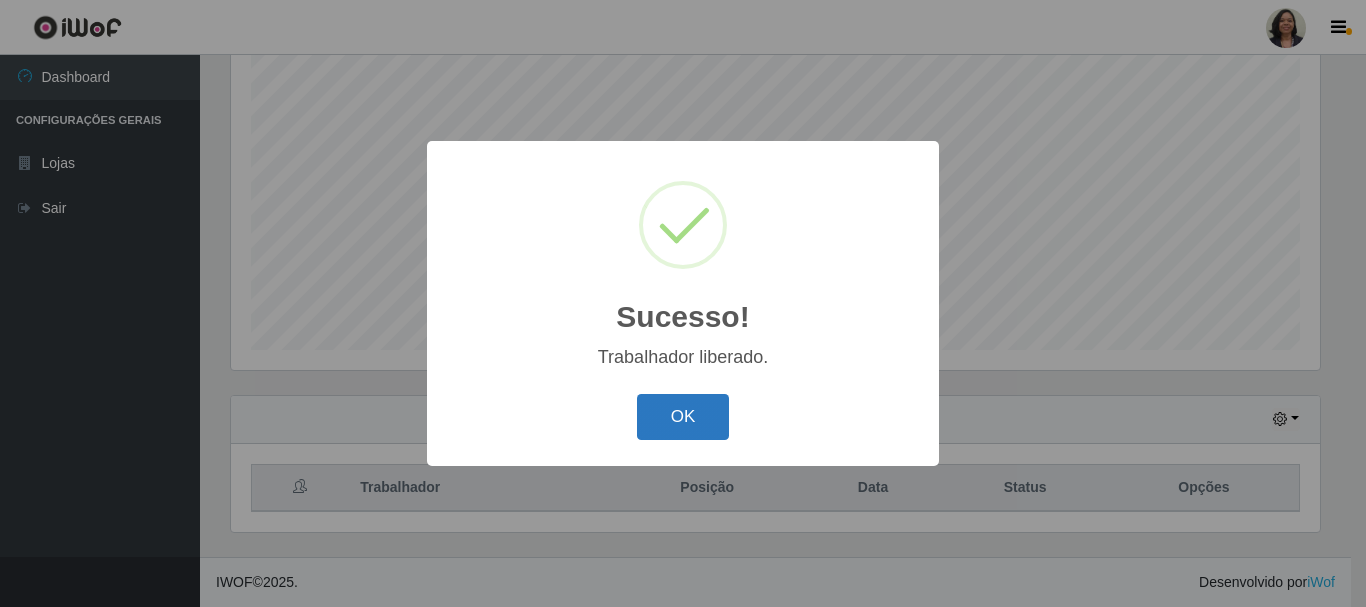 click on "OK" at bounding box center [683, 417] 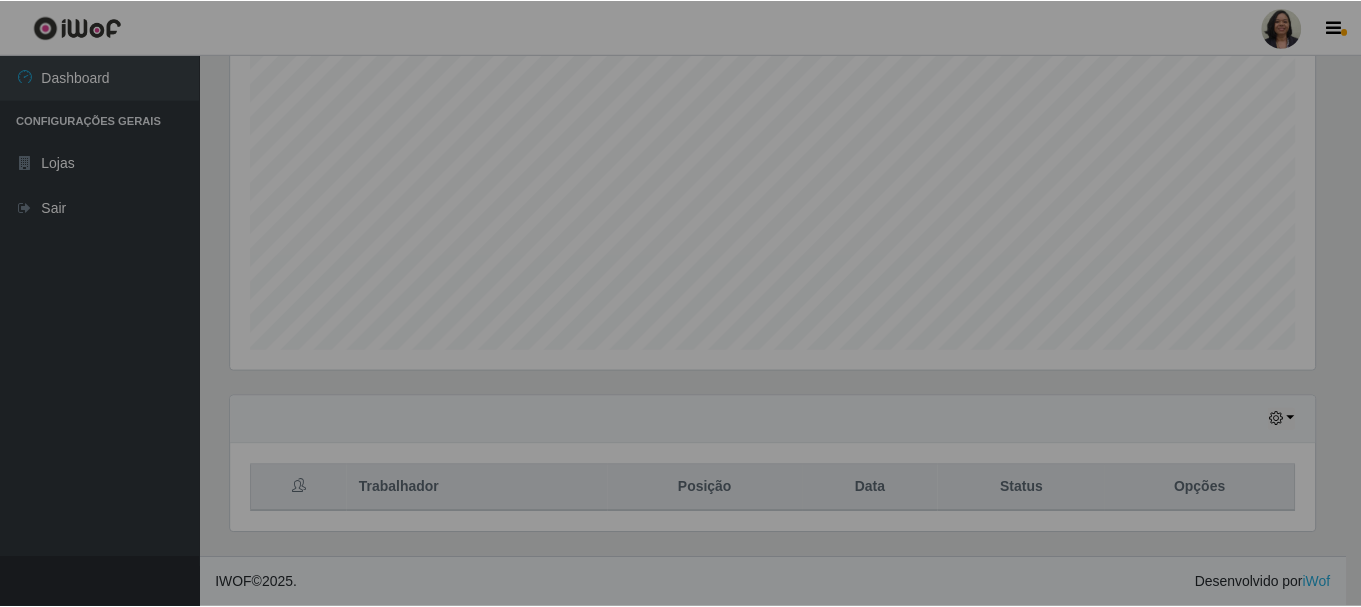 scroll, scrollTop: 999585, scrollLeft: 998901, axis: both 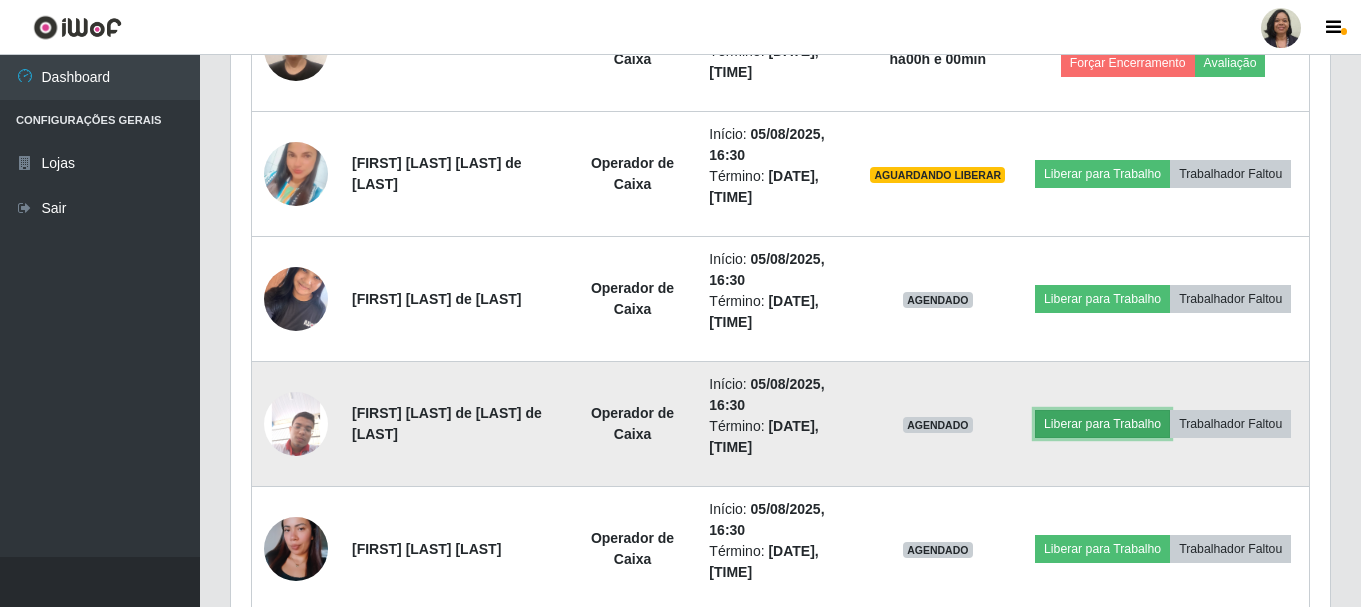 click on "Liberar para Trabalho" at bounding box center [1102, 424] 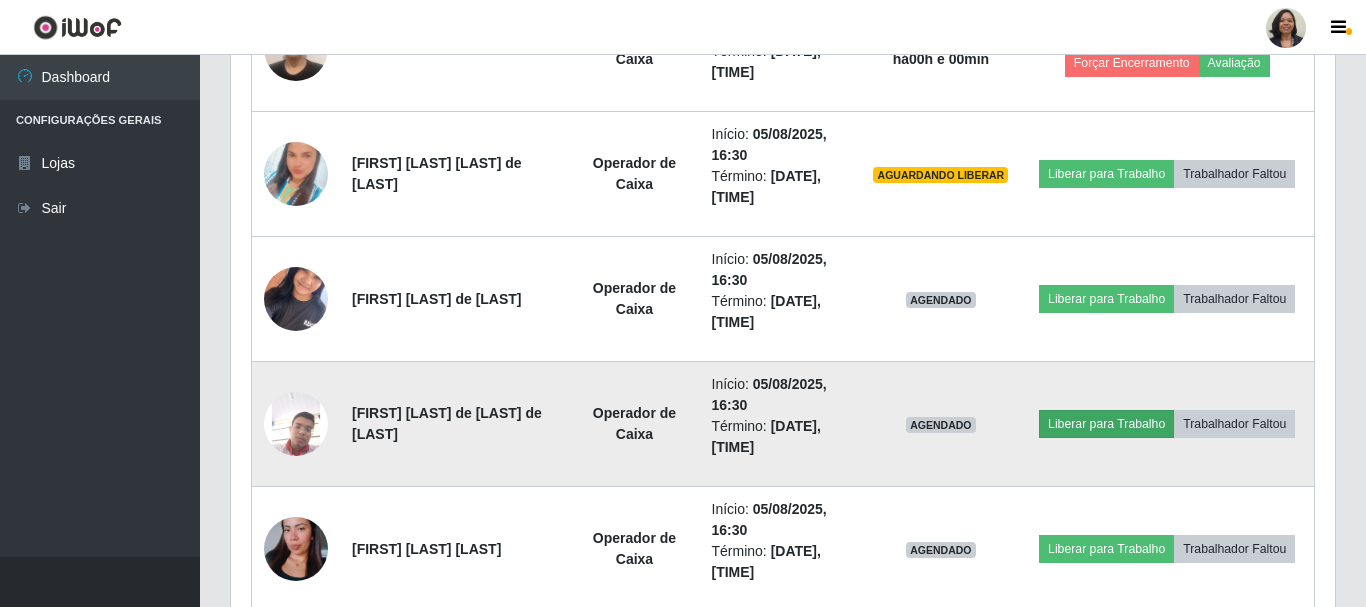 scroll, scrollTop: 999585, scrollLeft: 998911, axis: both 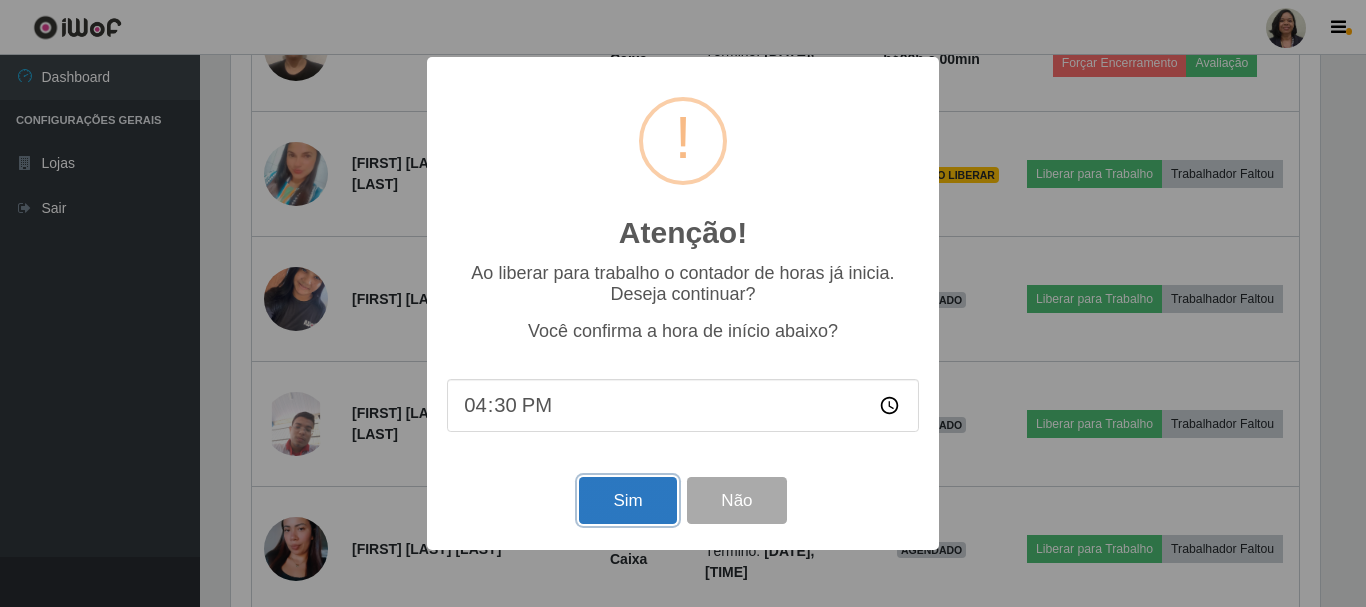 click on "Sim" at bounding box center [627, 500] 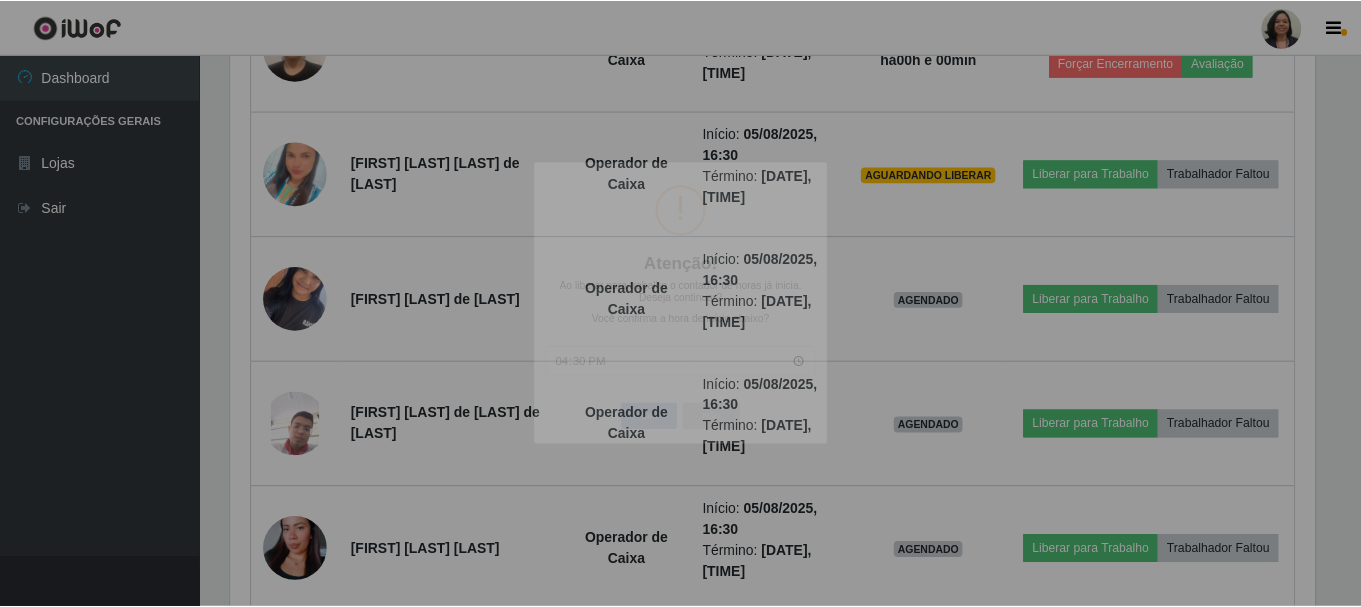 scroll, scrollTop: 999585, scrollLeft: 998901, axis: both 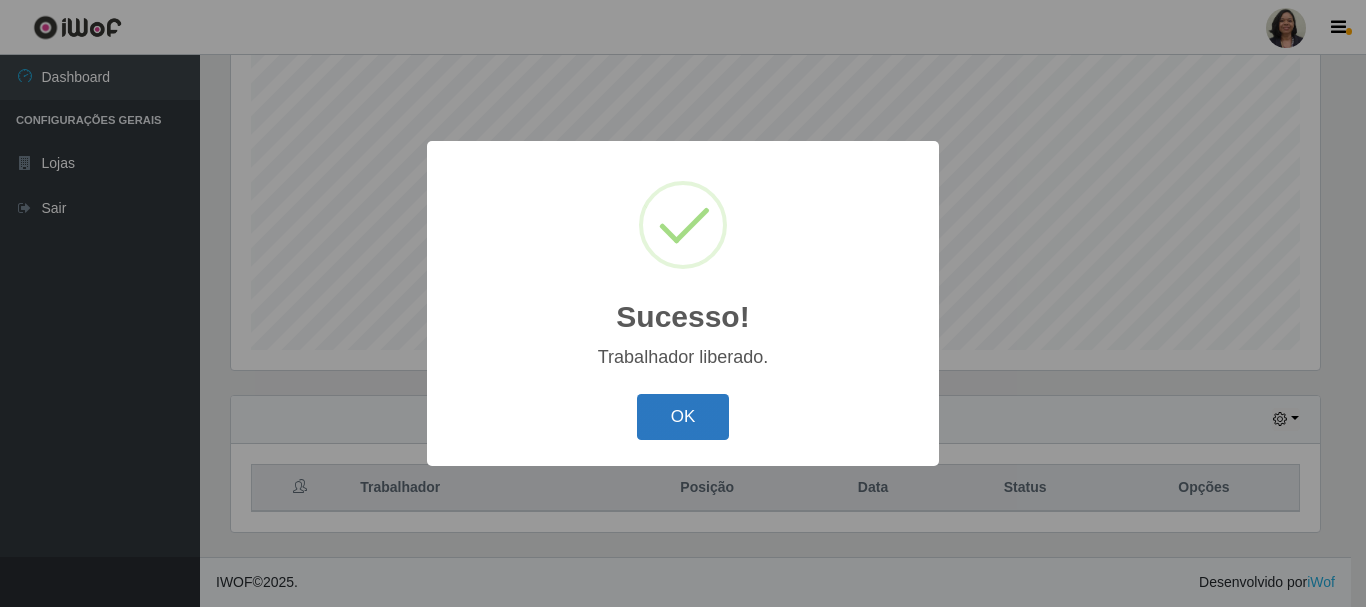 click on "OK" at bounding box center (683, 417) 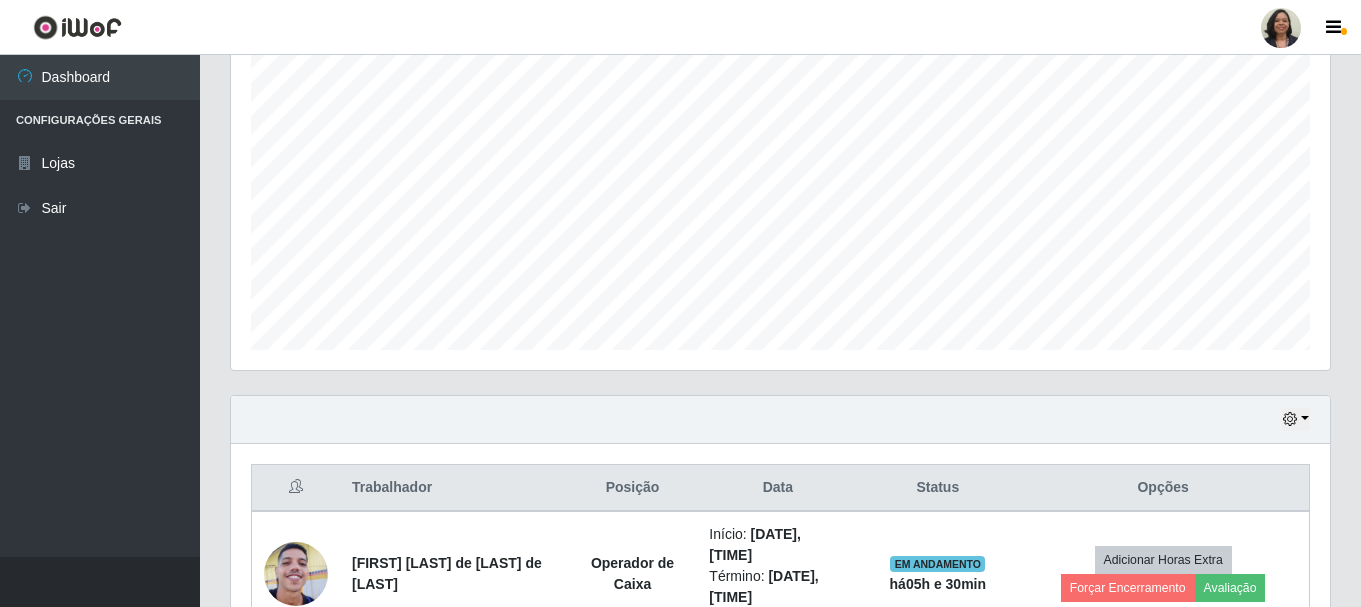 scroll, scrollTop: 765, scrollLeft: 0, axis: vertical 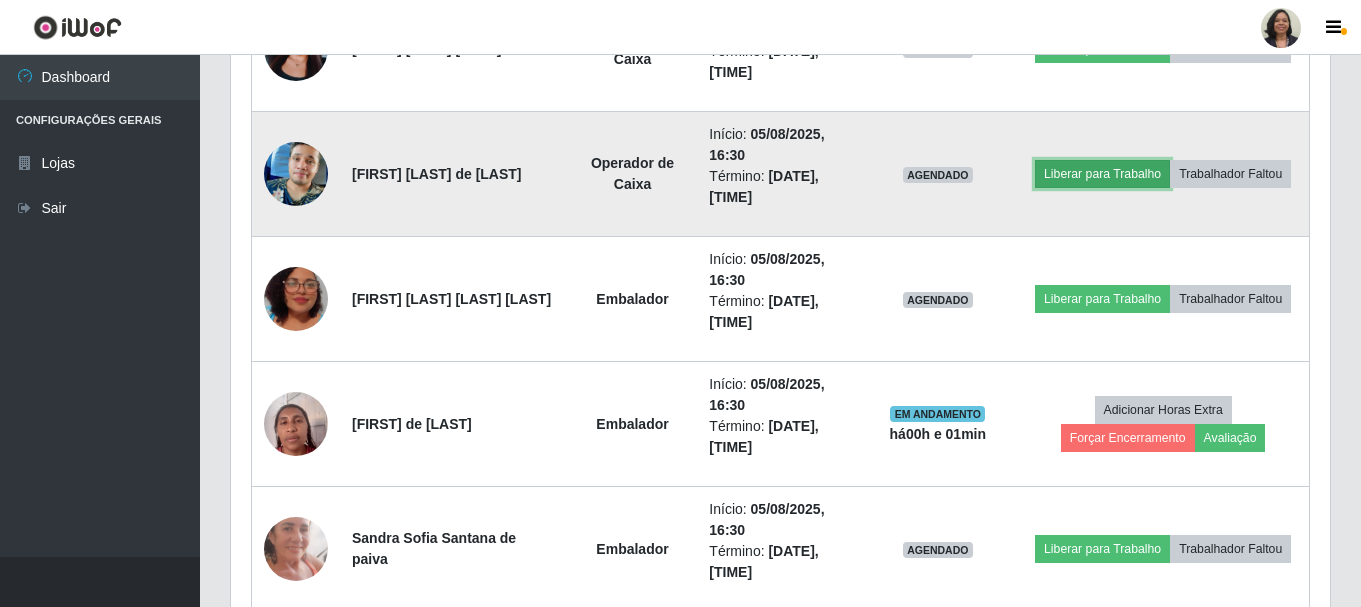 click on "Liberar para Trabalho" at bounding box center [1102, 174] 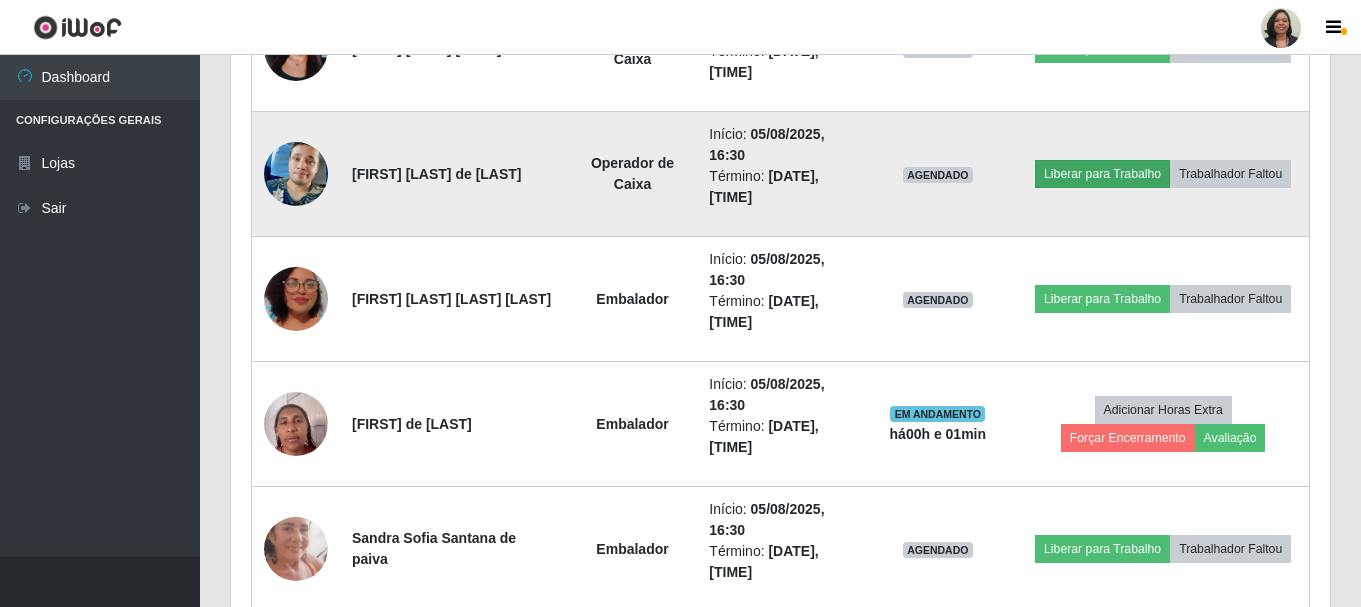 scroll, scrollTop: 999585, scrollLeft: 998911, axis: both 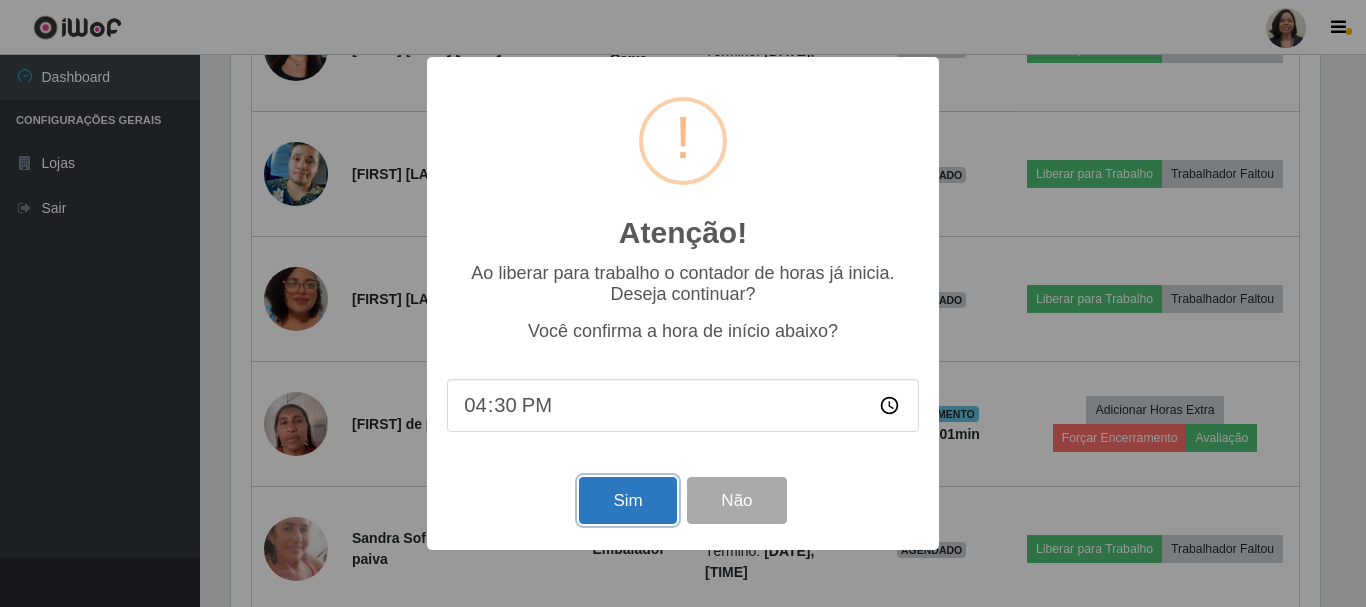 click on "Sim" at bounding box center (627, 500) 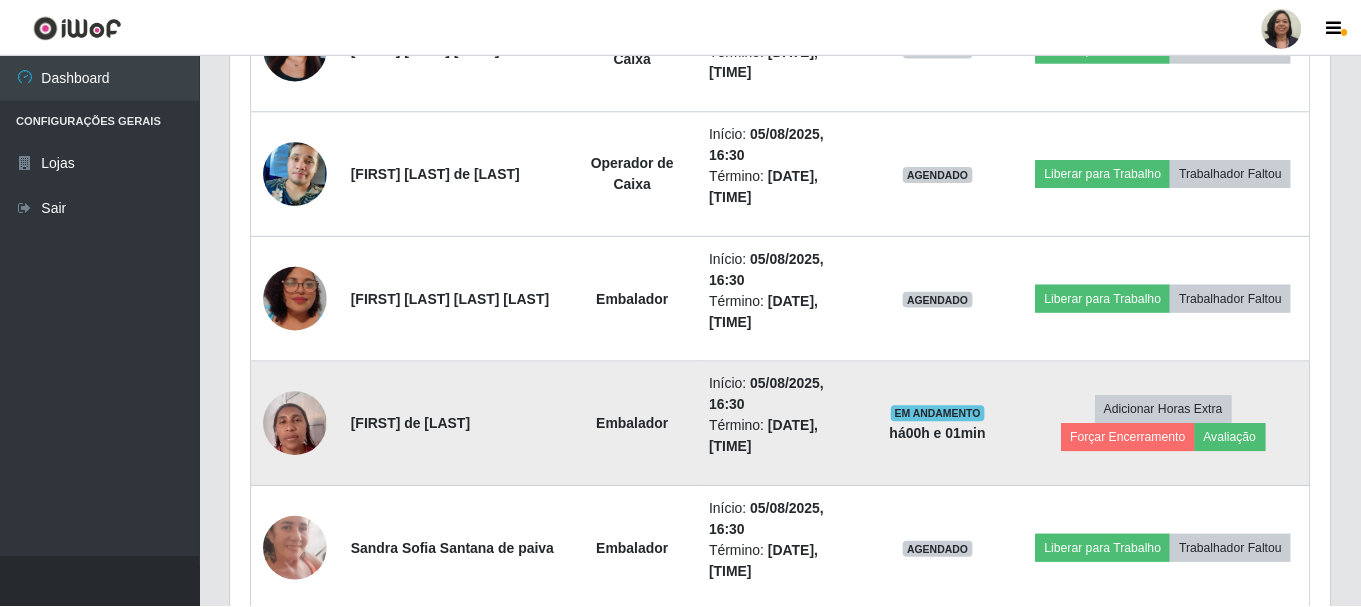 scroll, scrollTop: 999585, scrollLeft: 998901, axis: both 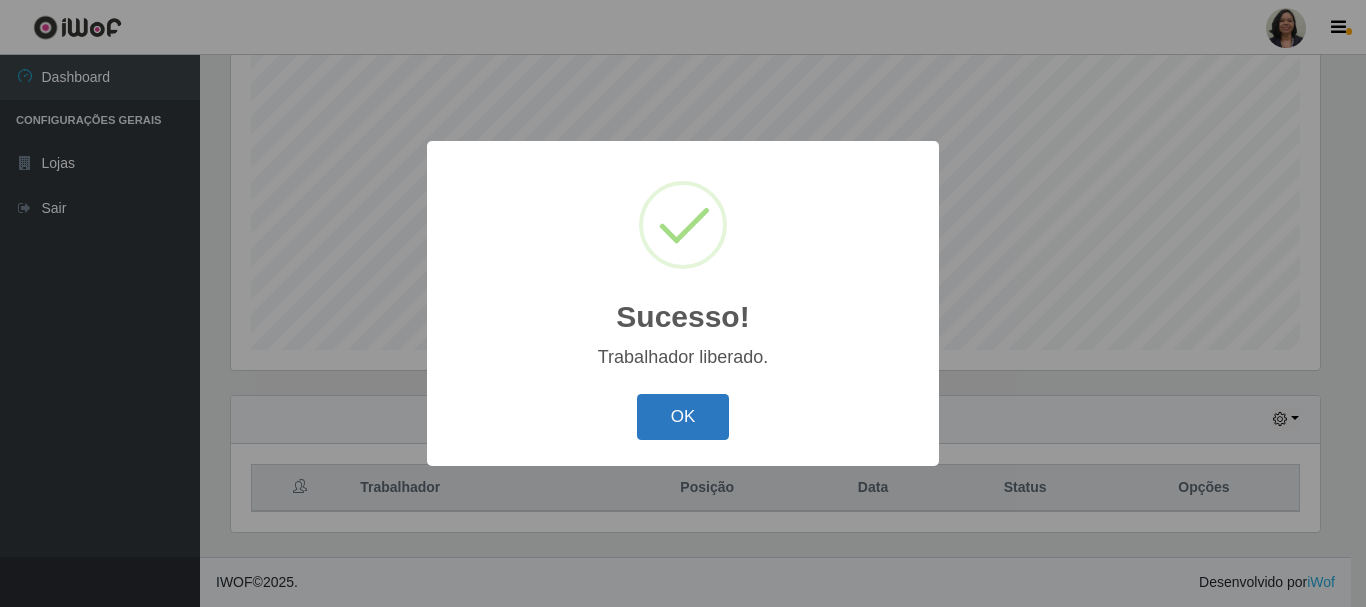 click on "OK" at bounding box center [683, 417] 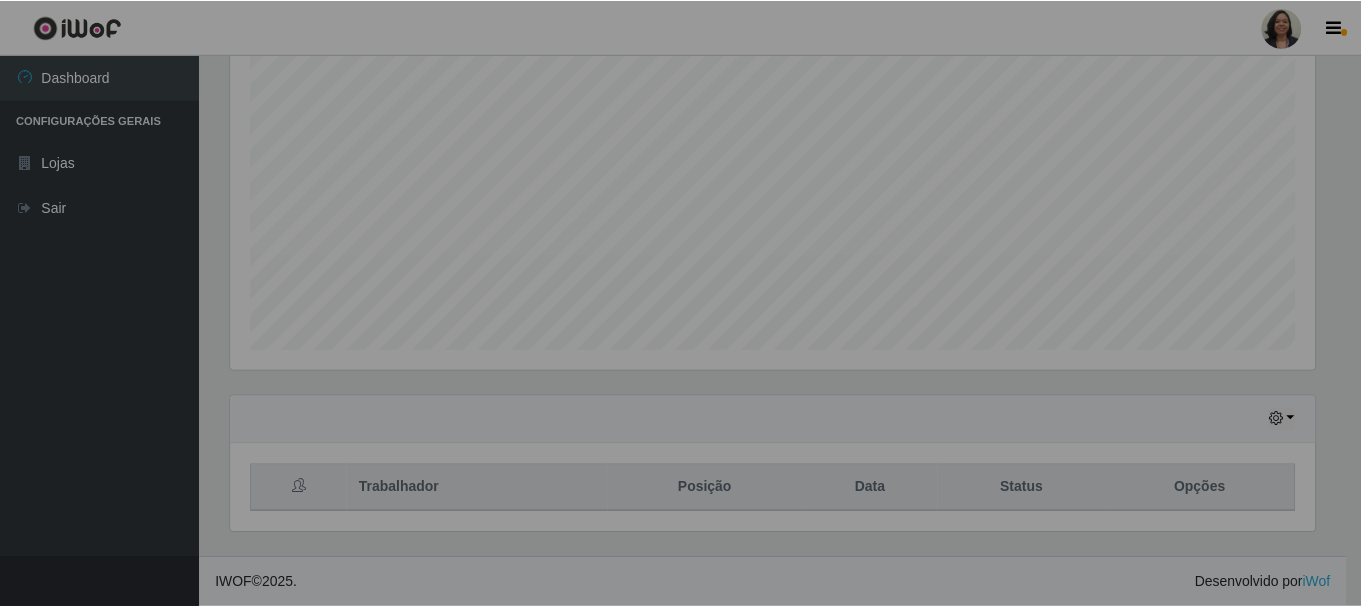 scroll, scrollTop: 999585, scrollLeft: 998901, axis: both 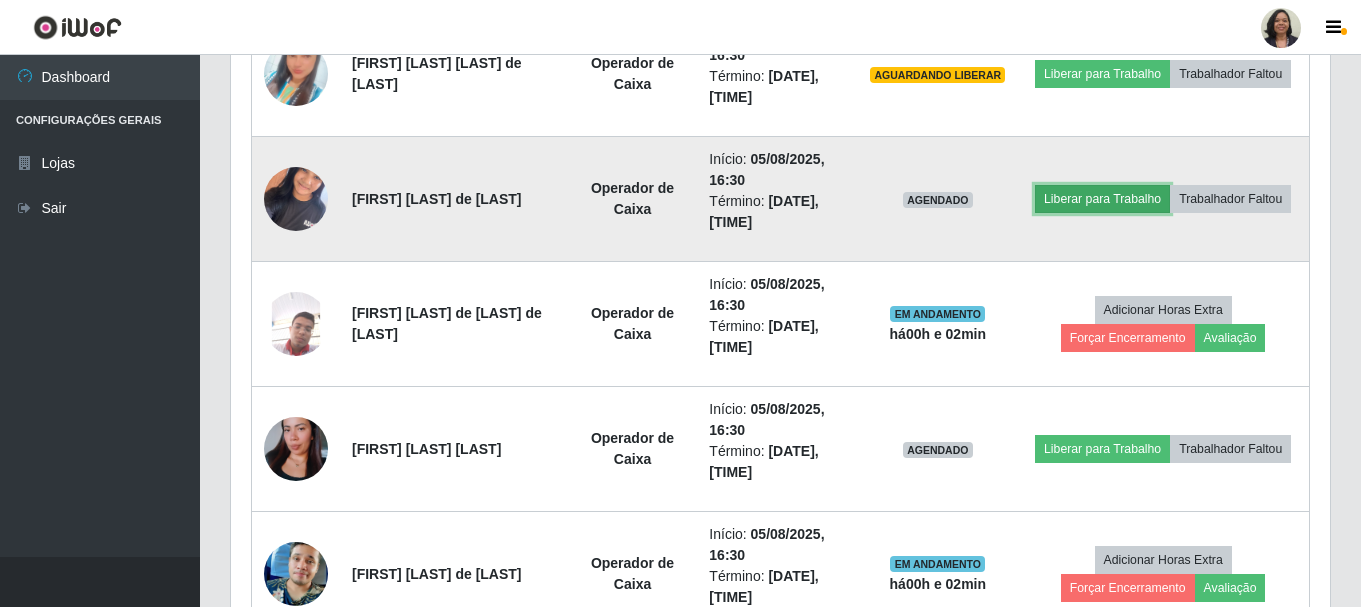 click on "Liberar para Trabalho" at bounding box center (1102, 199) 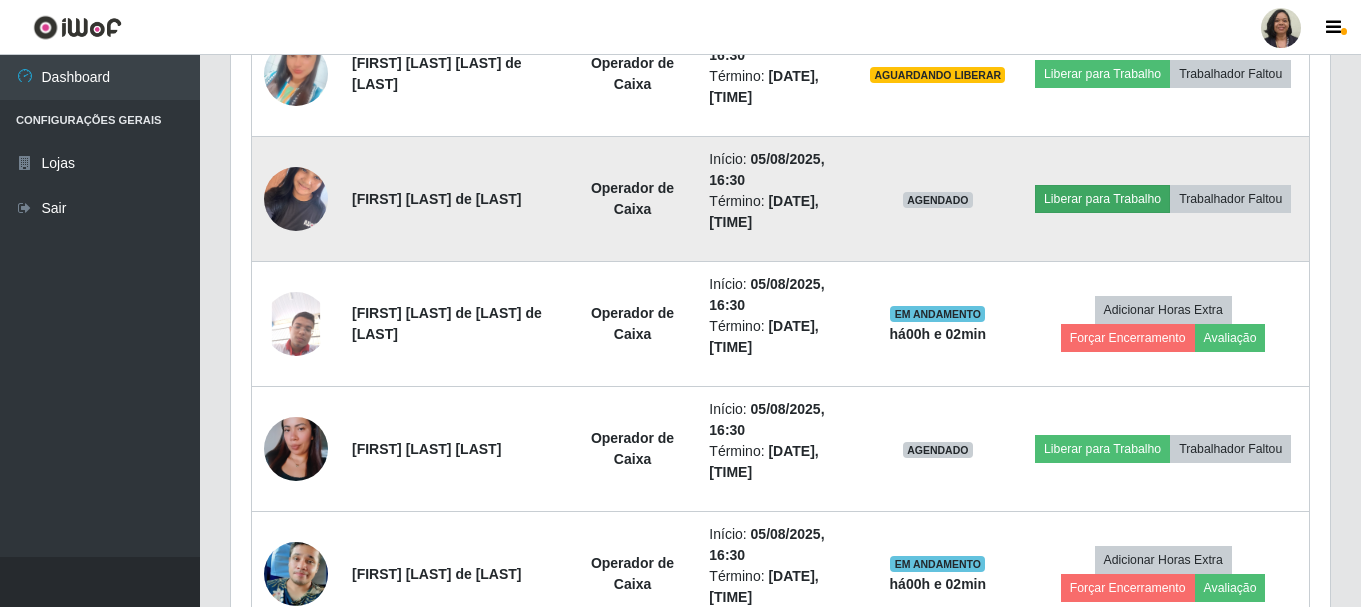 scroll, scrollTop: 999585, scrollLeft: 998911, axis: both 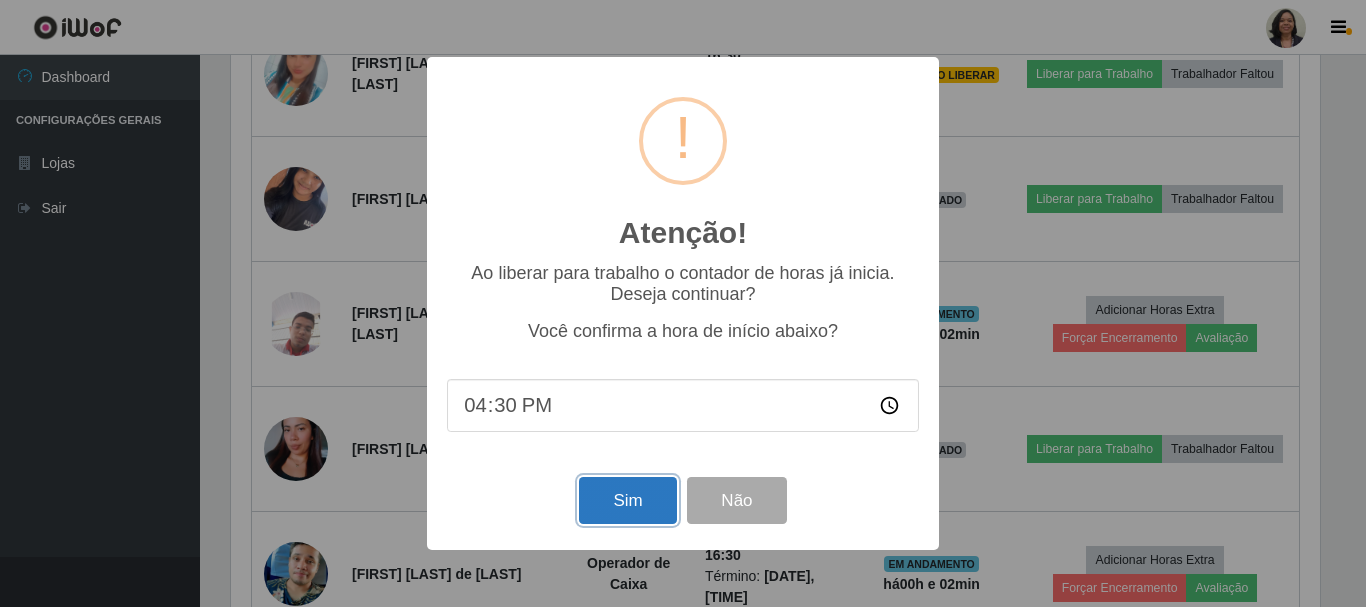 click on "Sim" at bounding box center (627, 500) 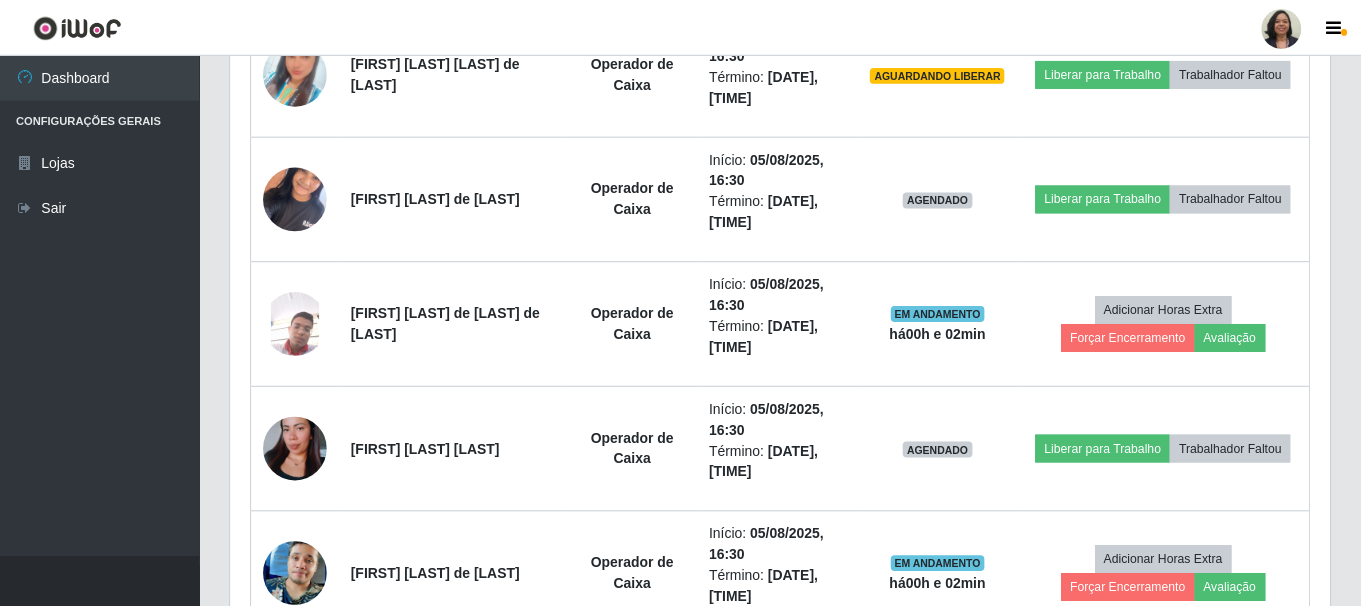 scroll, scrollTop: 999585, scrollLeft: 998901, axis: both 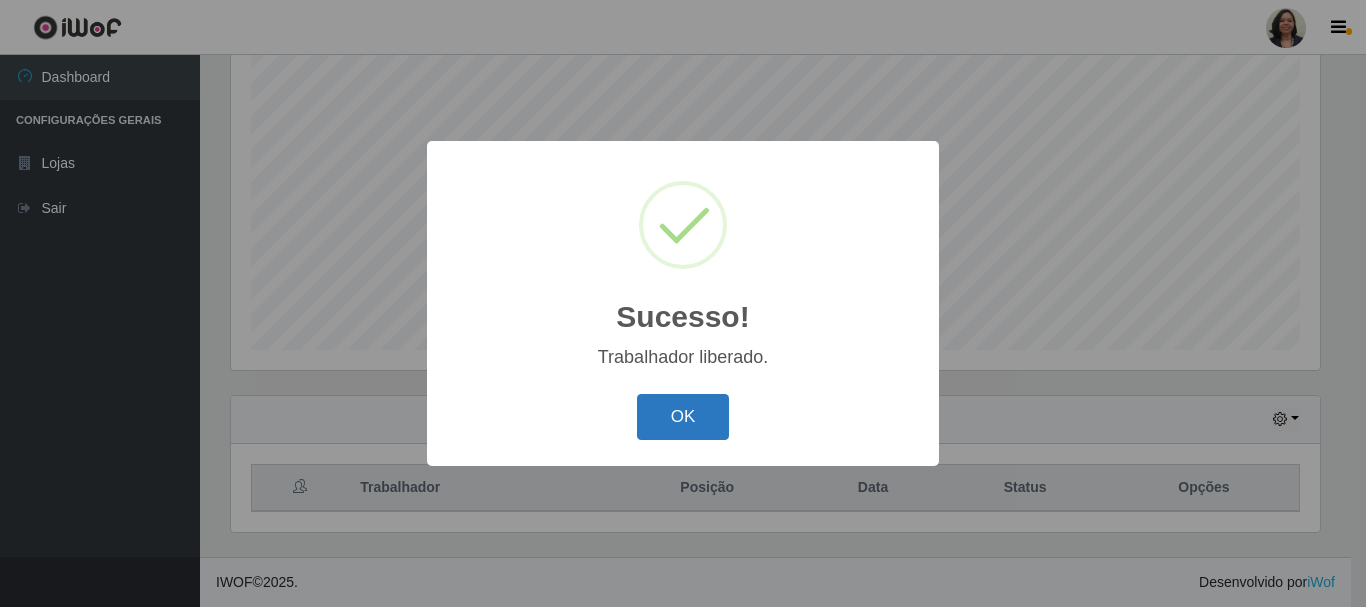 click on "OK" at bounding box center (683, 417) 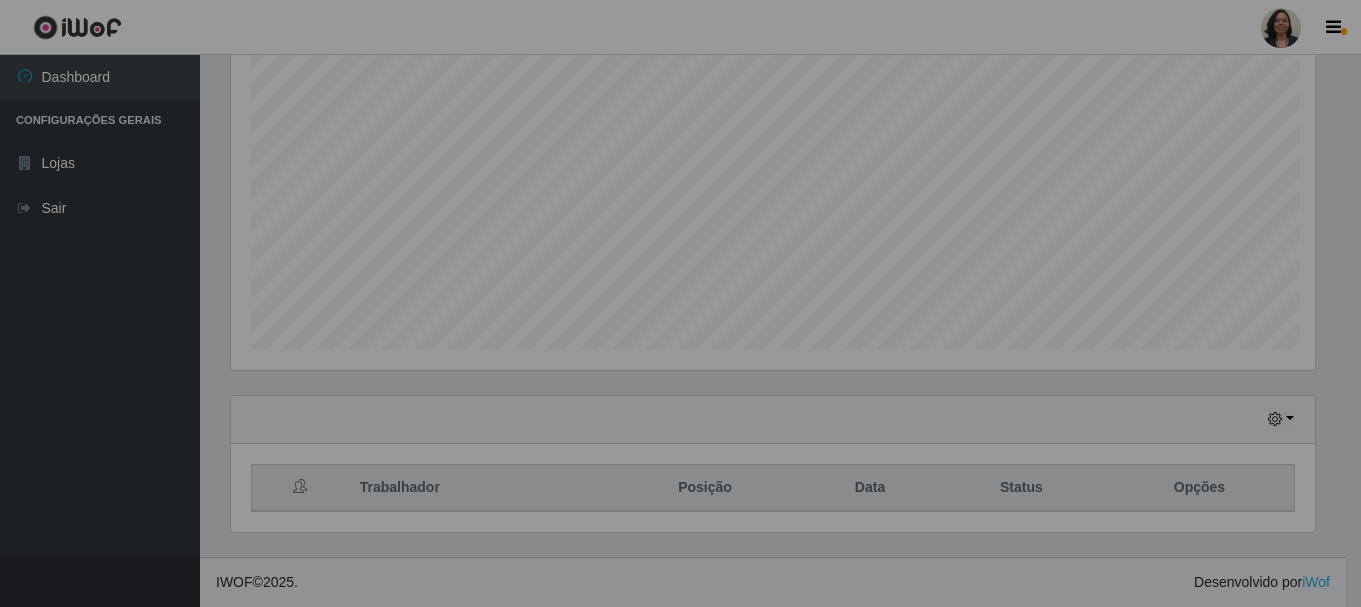 scroll 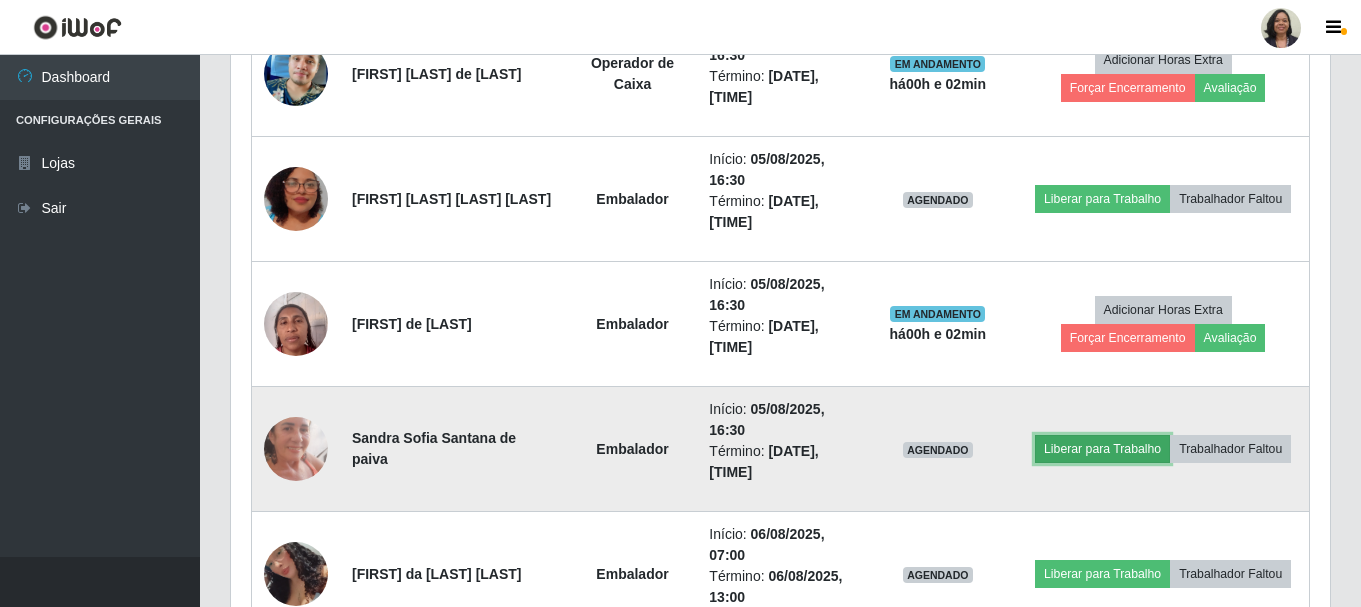 click on "Liberar para Trabalho" at bounding box center (1102, 449) 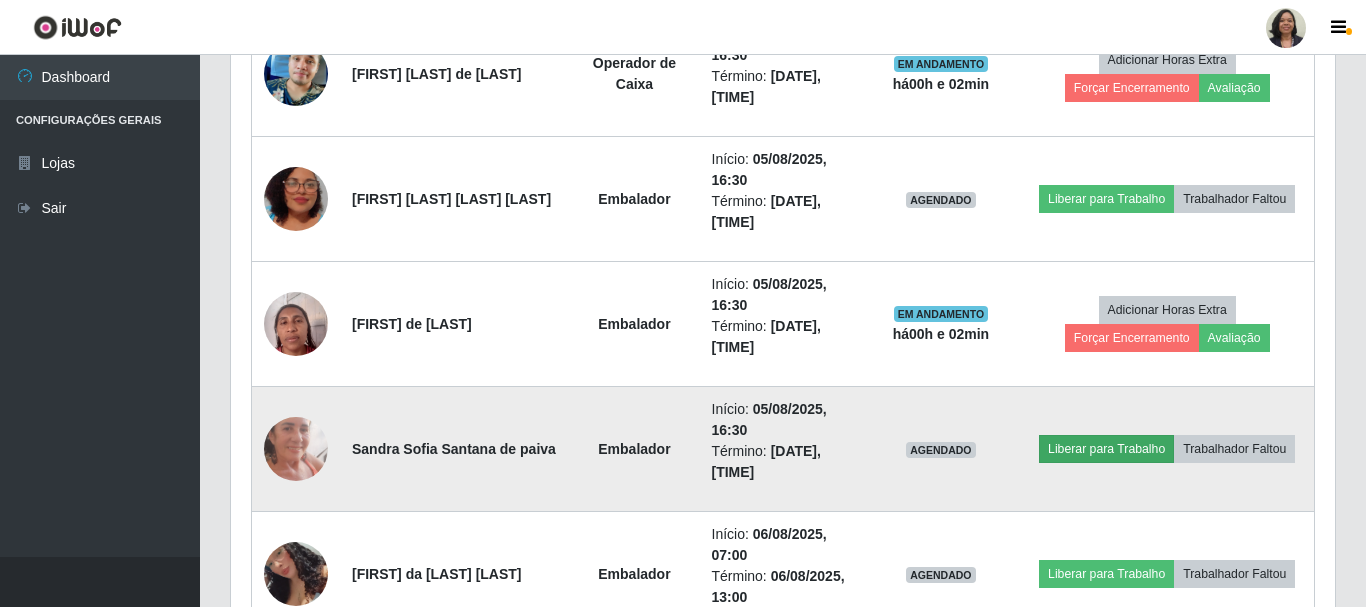 scroll, scrollTop: 999585, scrollLeft: 998911, axis: both 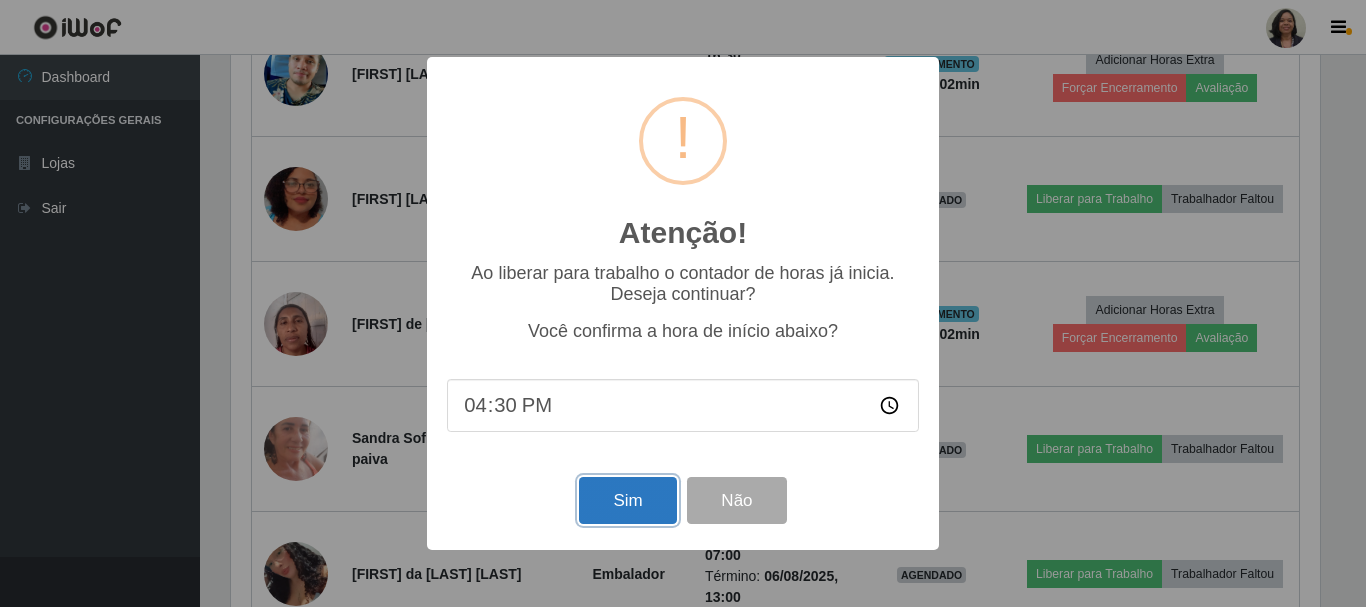 click on "Sim" at bounding box center (627, 500) 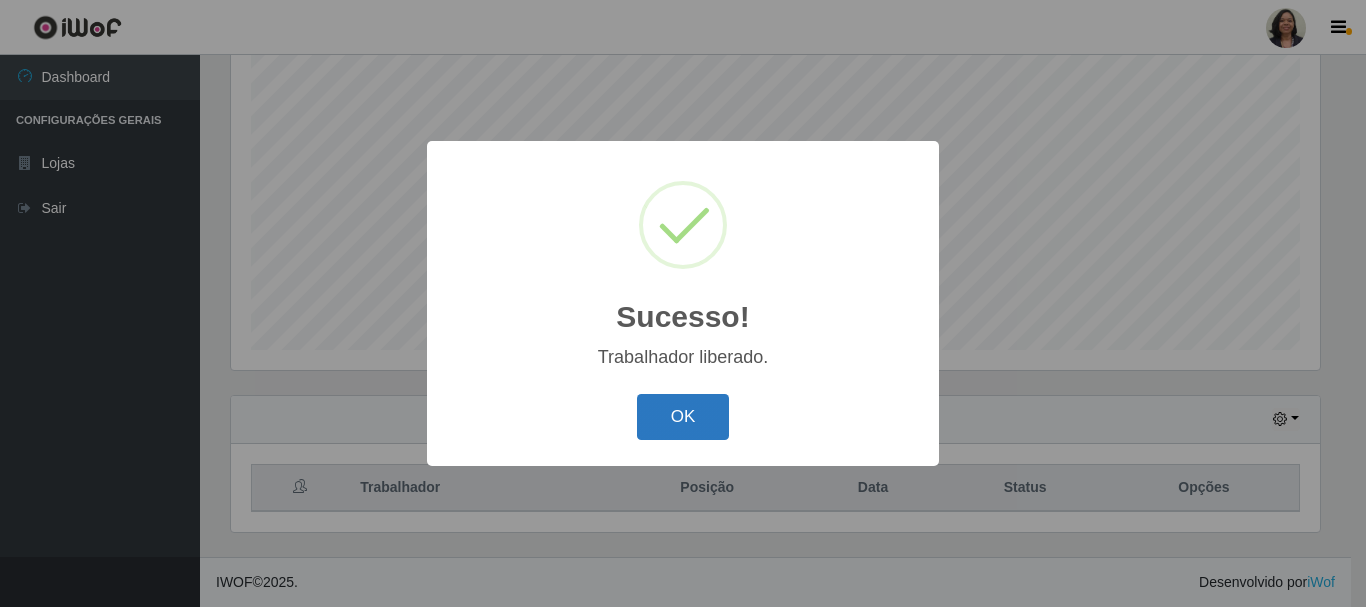 click on "OK" at bounding box center [683, 417] 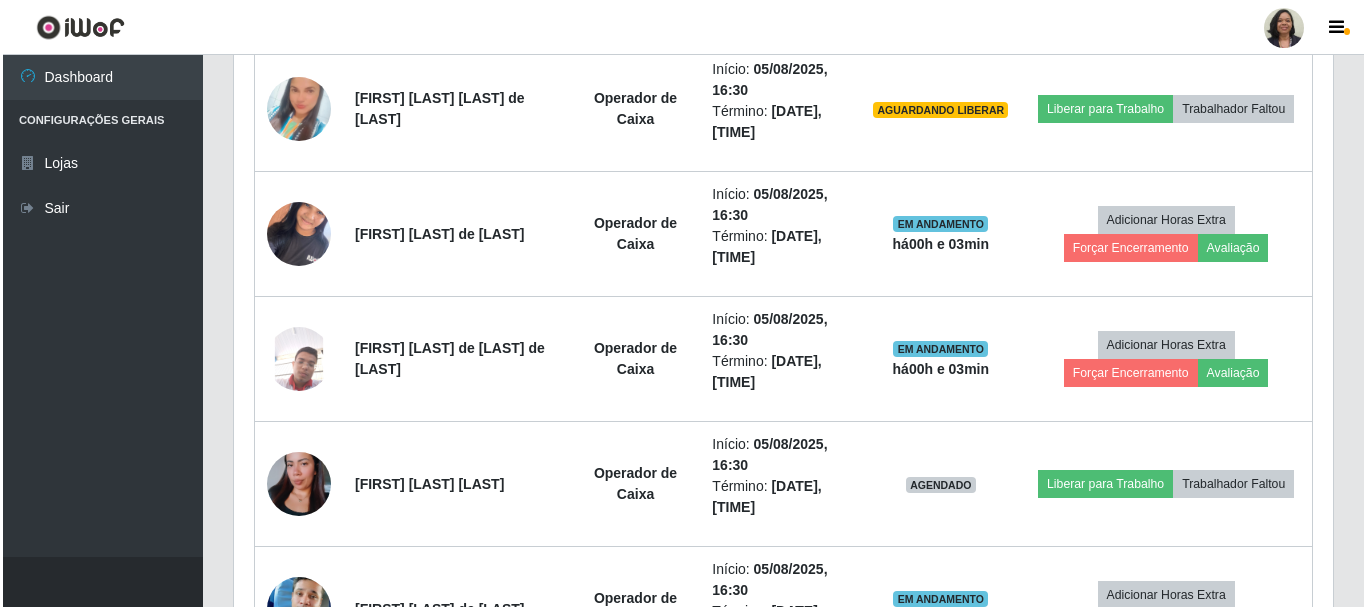 scroll, scrollTop: 1865, scrollLeft: 0, axis: vertical 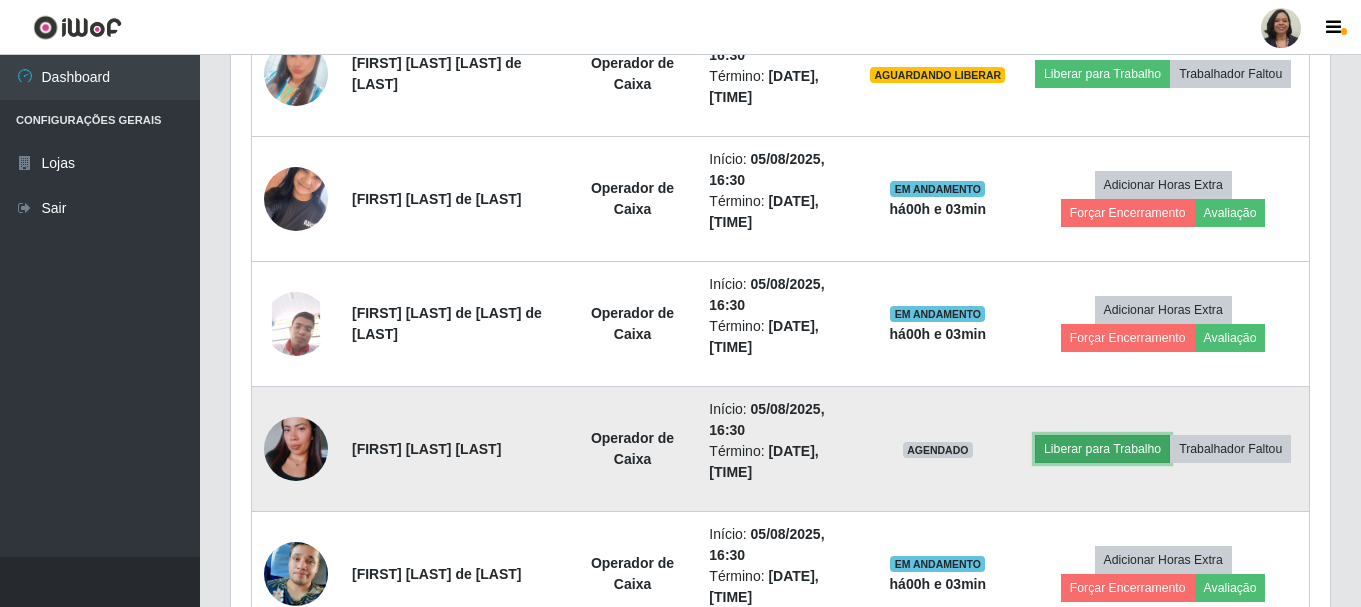 click on "Liberar para Trabalho" at bounding box center [1102, 449] 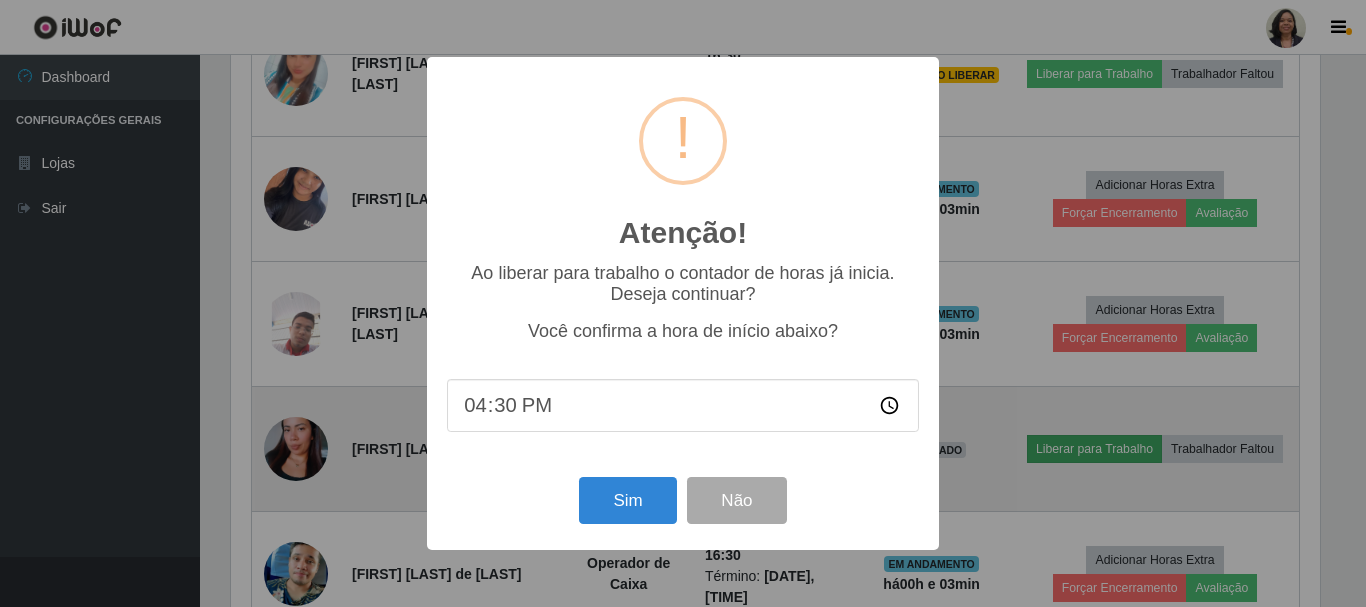 scroll, scrollTop: 999585, scrollLeft: 998911, axis: both 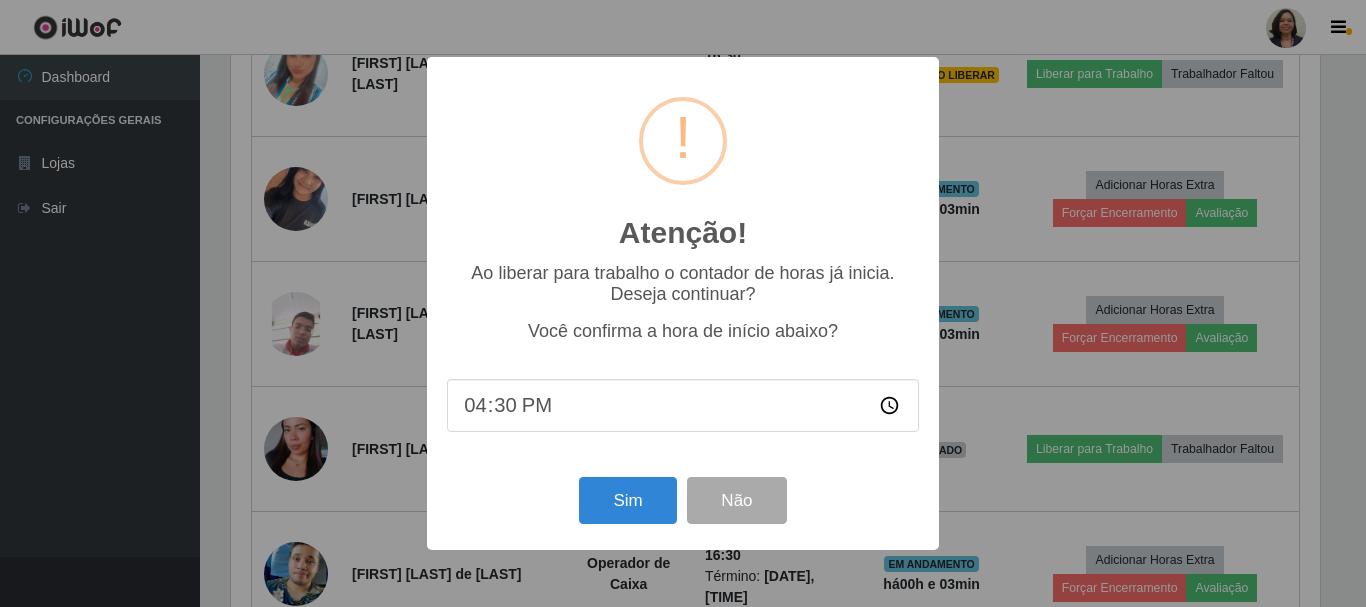 click on "Atenção! × Ao liberar para trabalho o contador de
horas já inicia. Deseja continuar?
Você confirma a hora de início abaixo?
[TIME]
Sim Não" at bounding box center (683, 303) 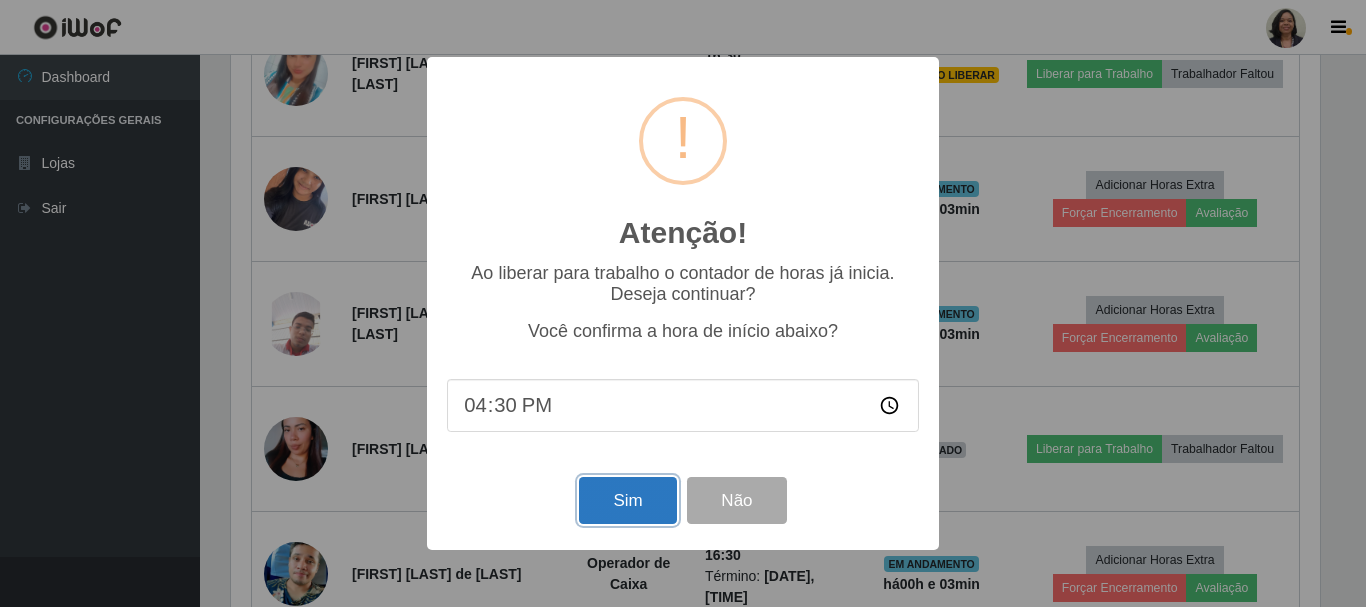 click on "Sim" at bounding box center (627, 500) 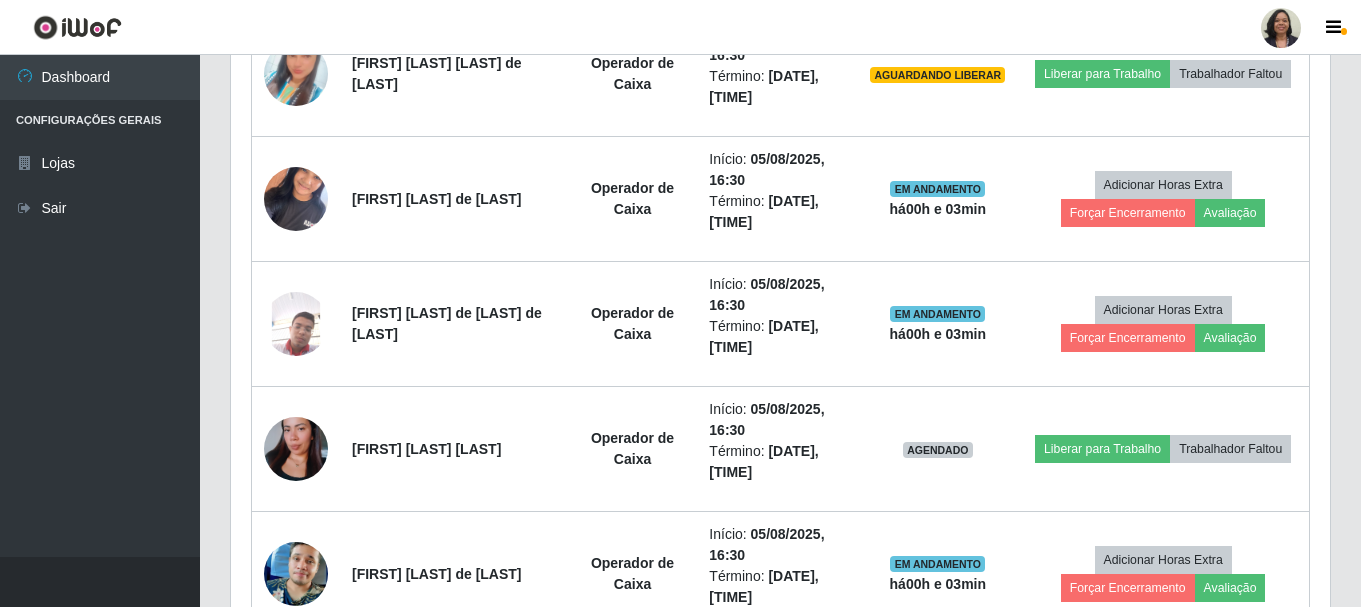 scroll, scrollTop: 999585, scrollLeft: 998901, axis: both 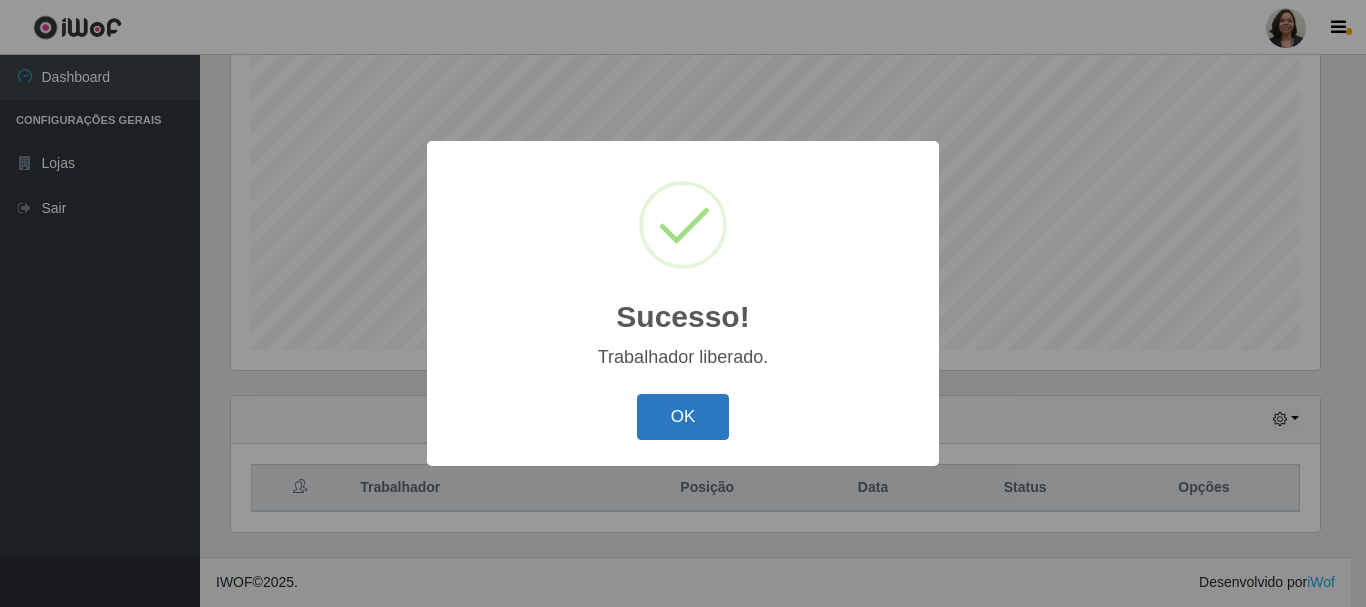 click on "OK" at bounding box center (683, 417) 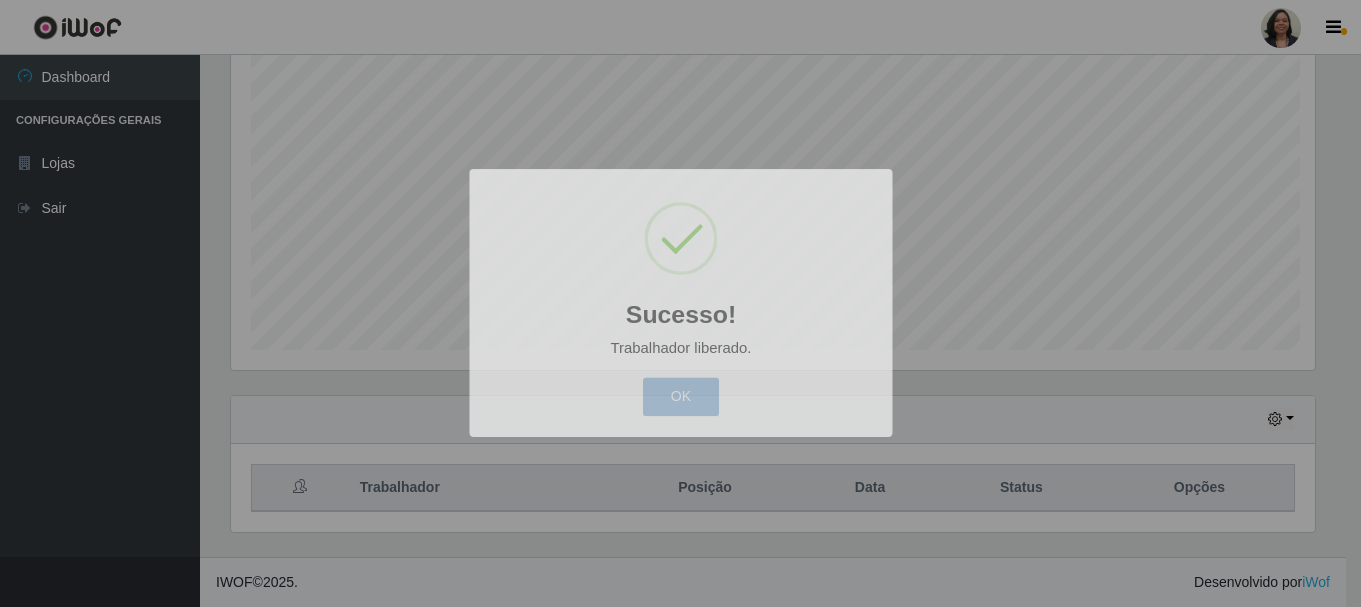 scroll, scrollTop: 999585, scrollLeft: 998901, axis: both 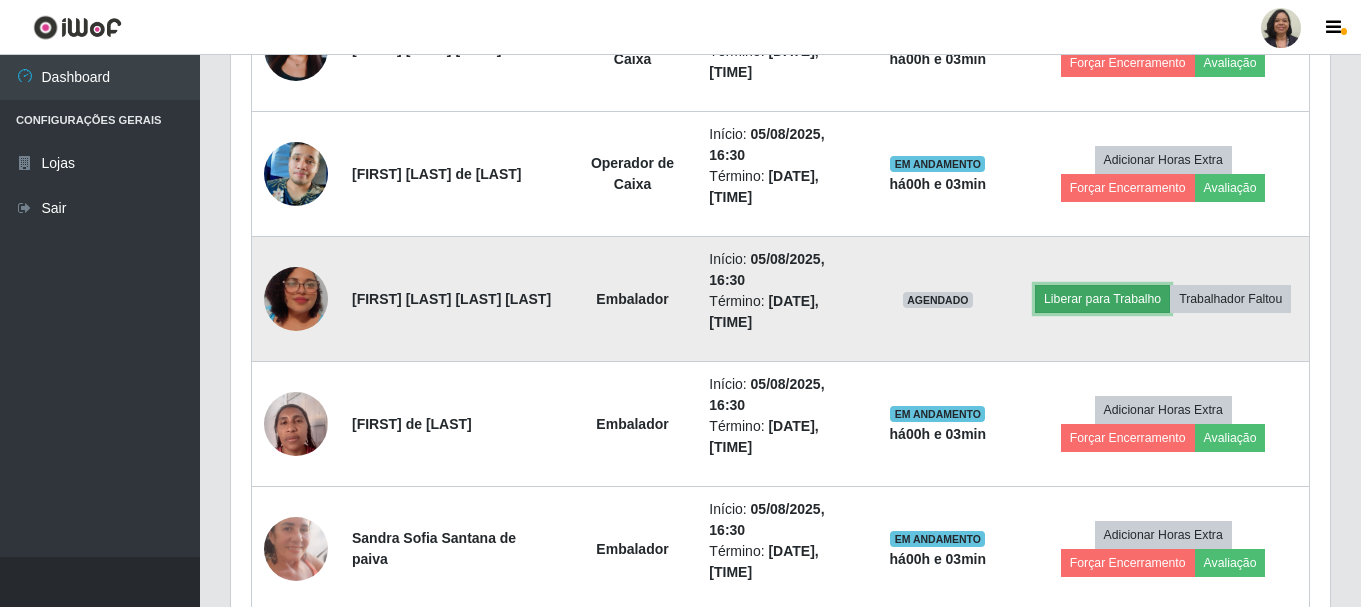 click on "Liberar para Trabalho" at bounding box center [1102, 299] 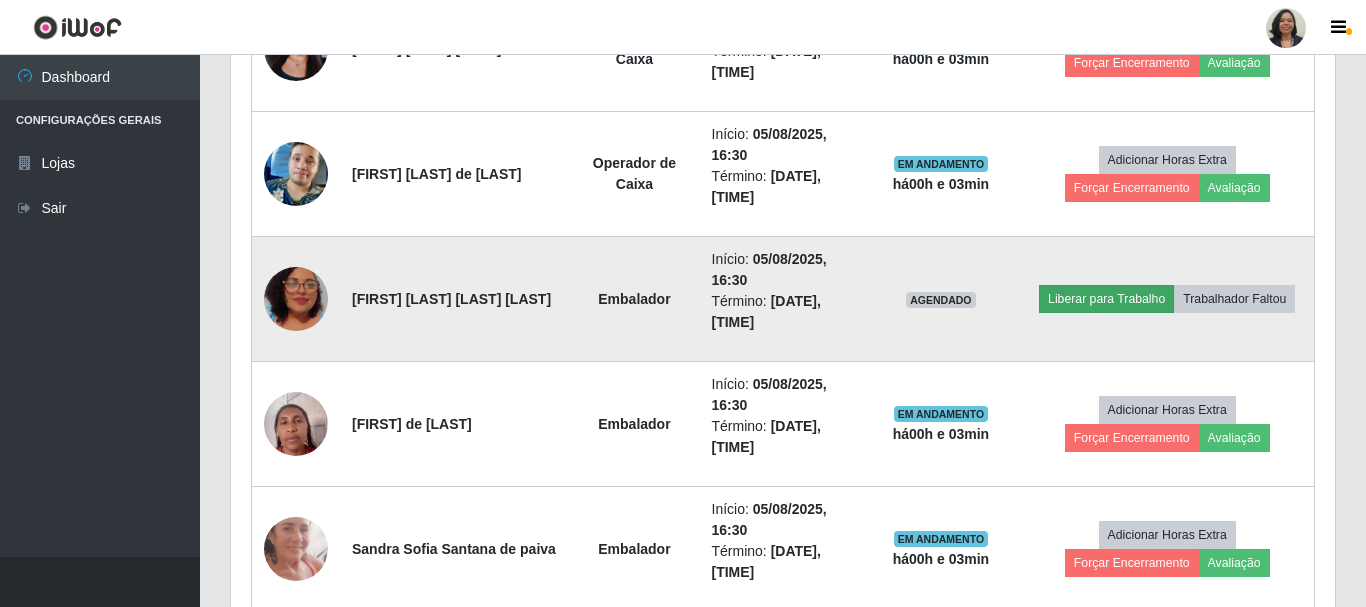 scroll, scrollTop: 999585, scrollLeft: 998911, axis: both 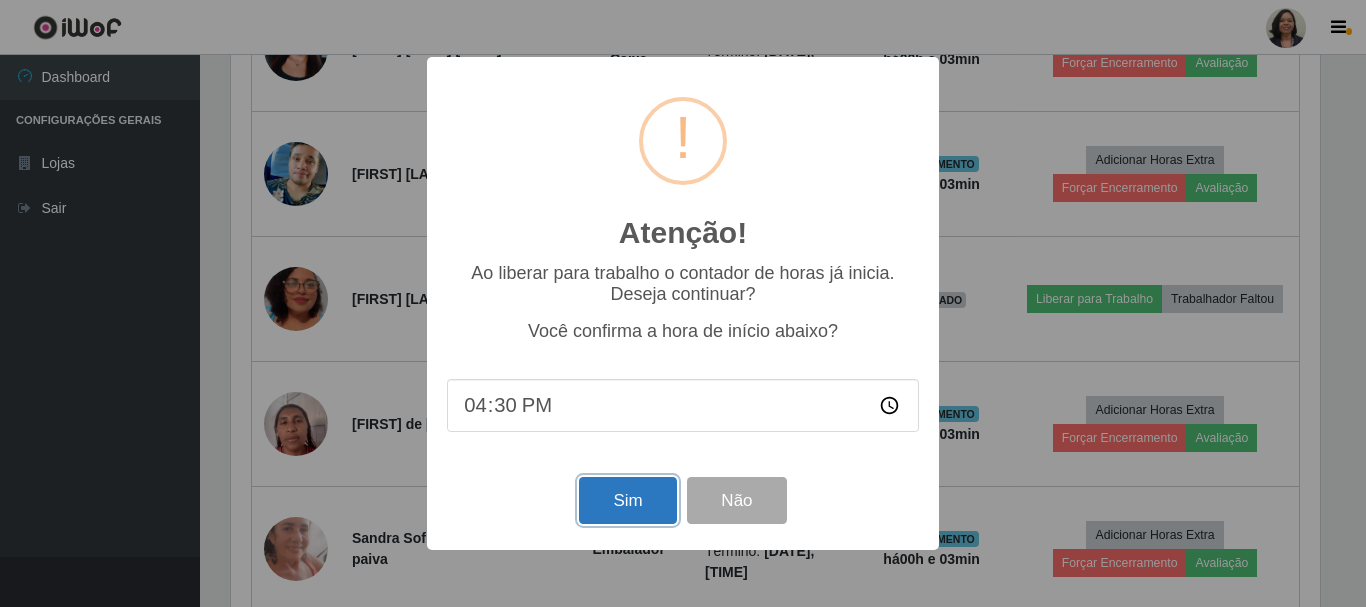 click on "Sim" at bounding box center (627, 500) 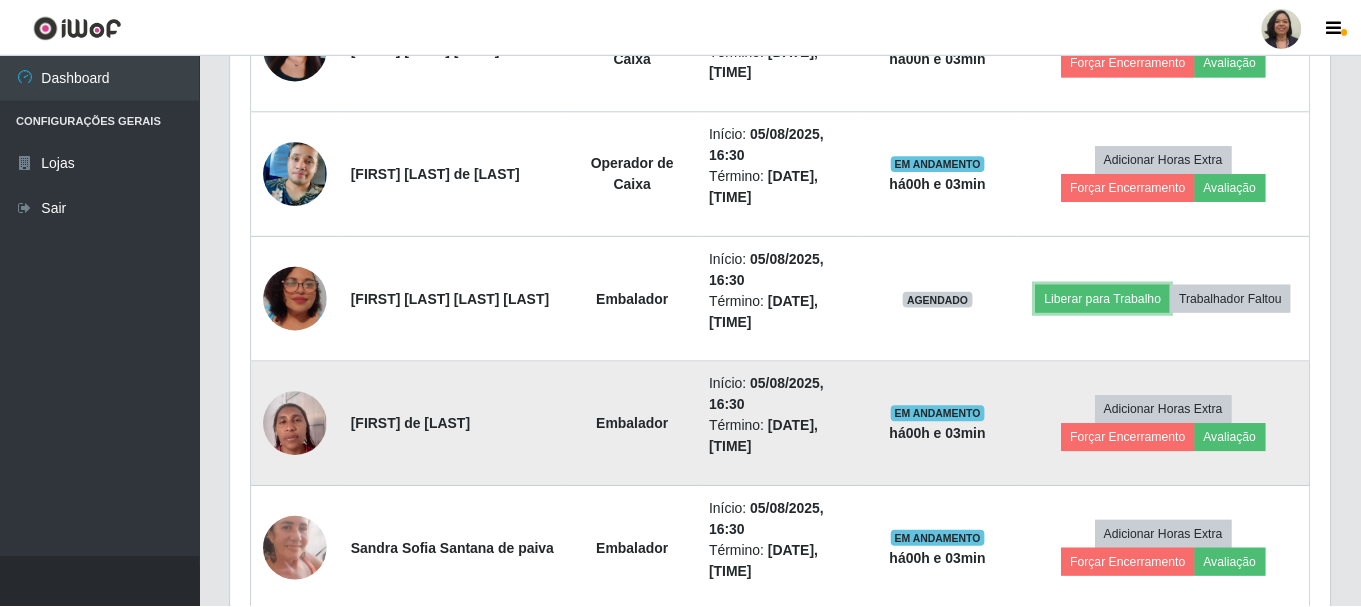 scroll, scrollTop: 999585, scrollLeft: 998901, axis: both 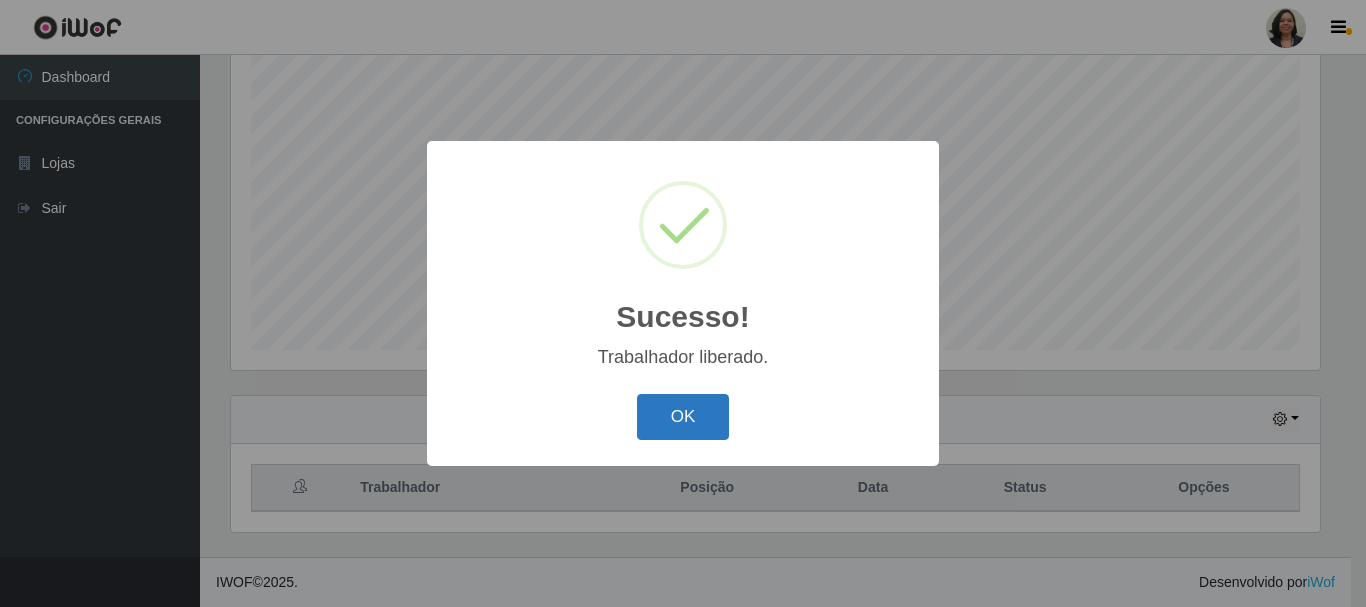 click on "OK" at bounding box center (683, 417) 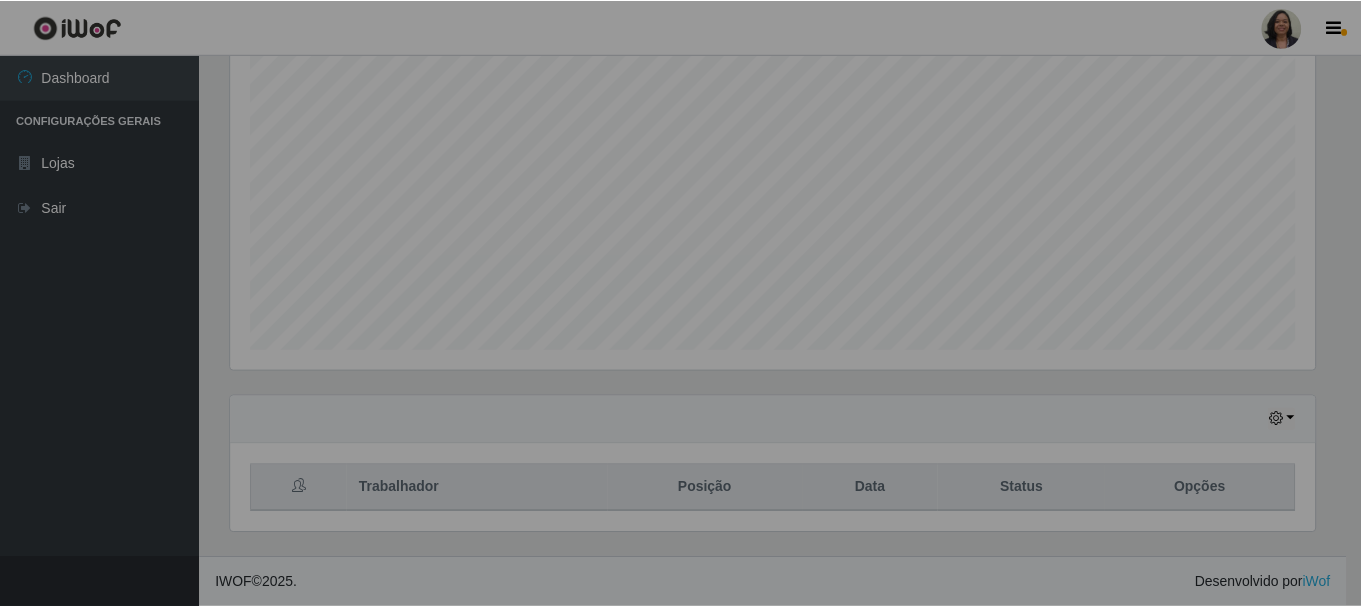 scroll, scrollTop: 999585, scrollLeft: 998901, axis: both 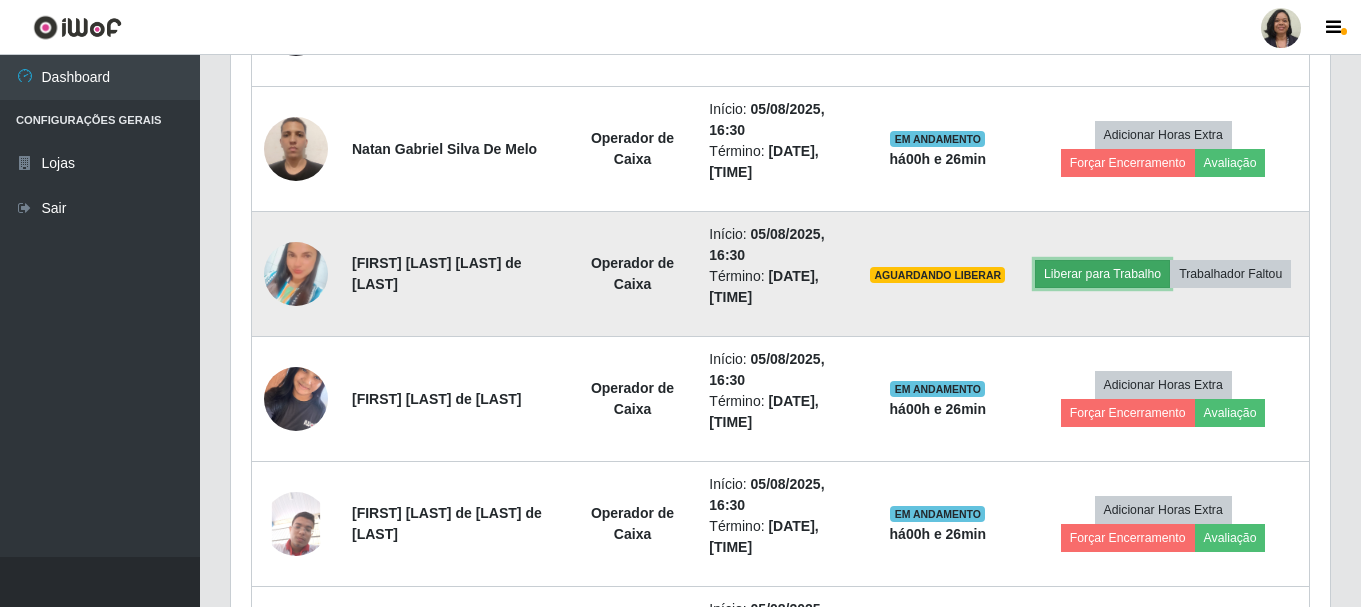 click on "Liberar para Trabalho" at bounding box center [1102, 274] 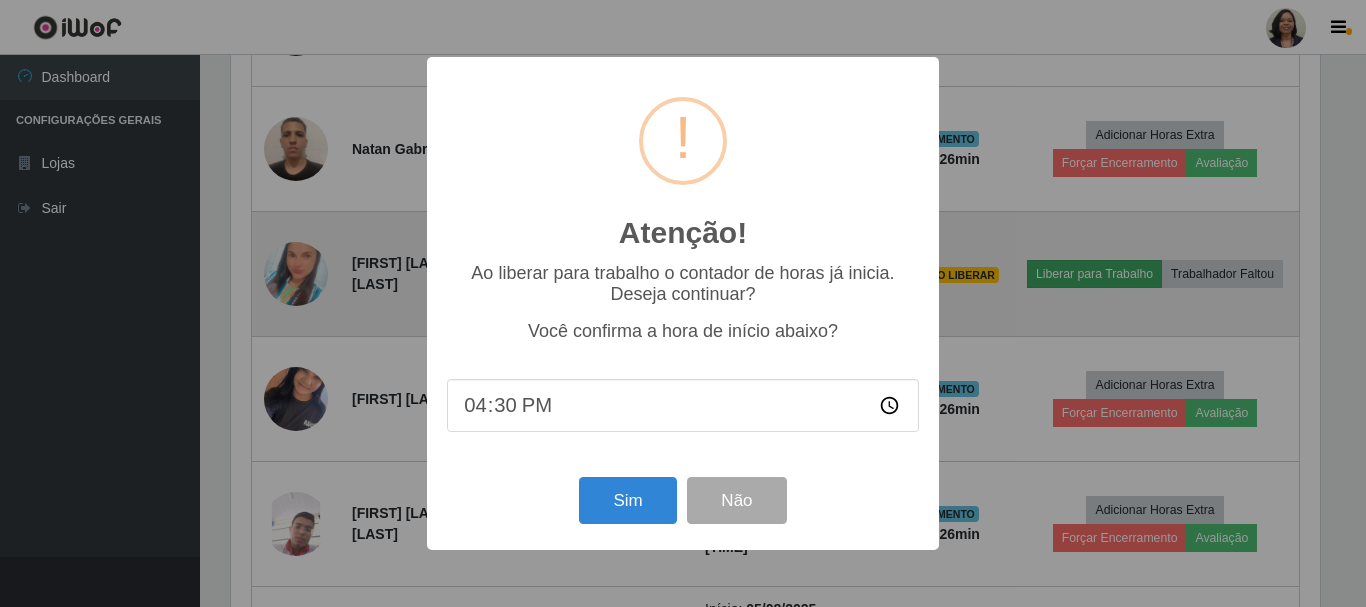 scroll, scrollTop: 999585, scrollLeft: 998911, axis: both 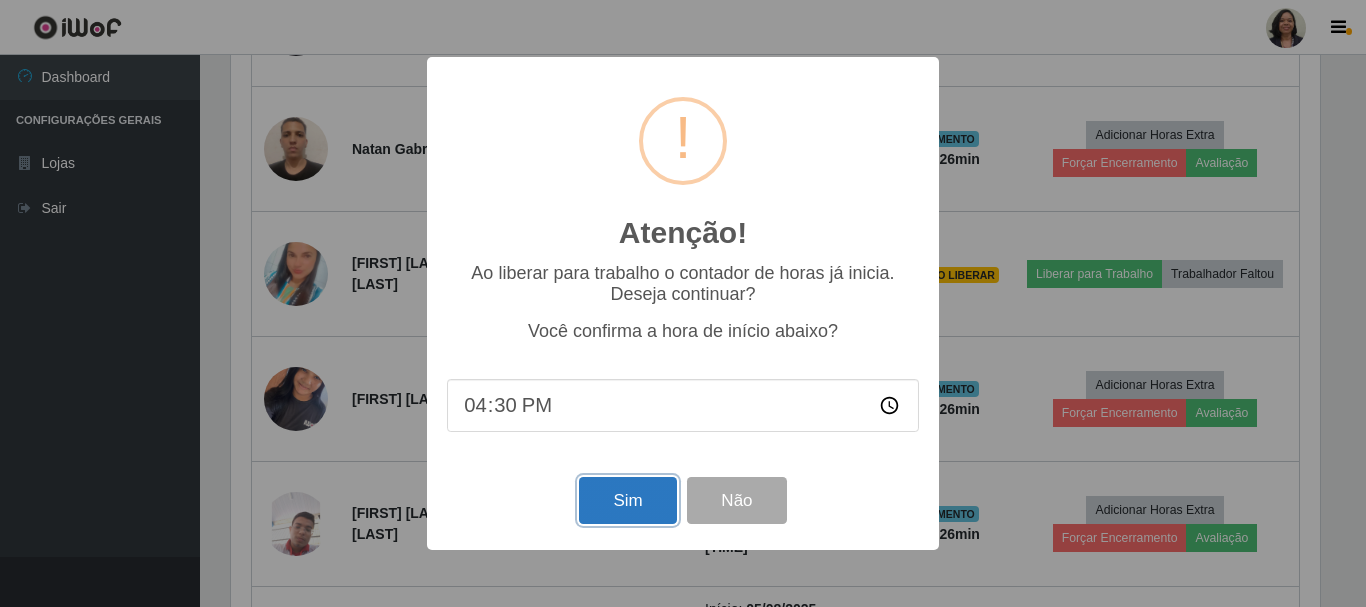 click on "Sim" at bounding box center (627, 500) 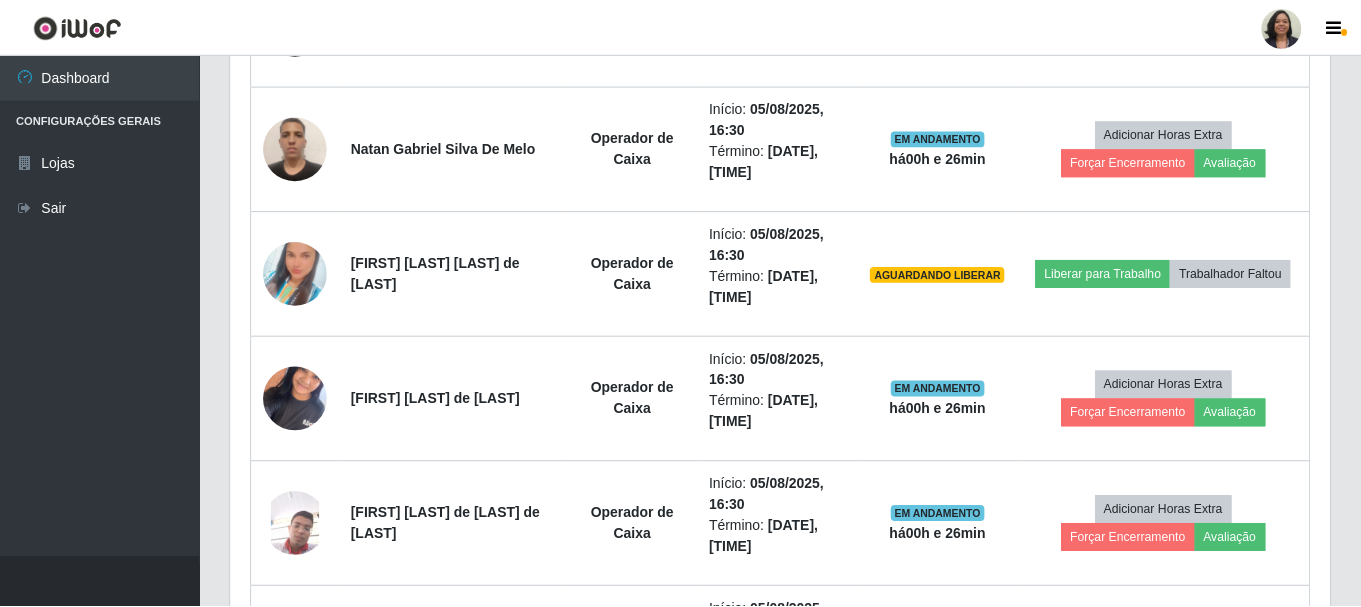 scroll, scrollTop: 999585, scrollLeft: 998901, axis: both 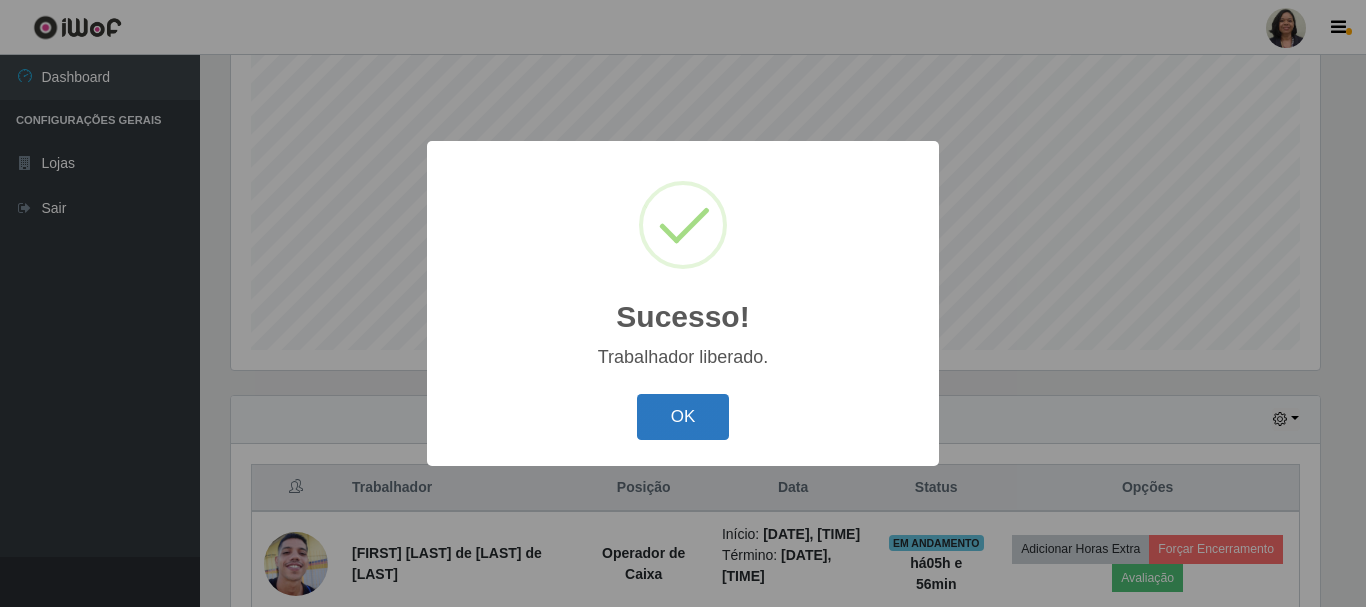 click on "OK" at bounding box center [683, 417] 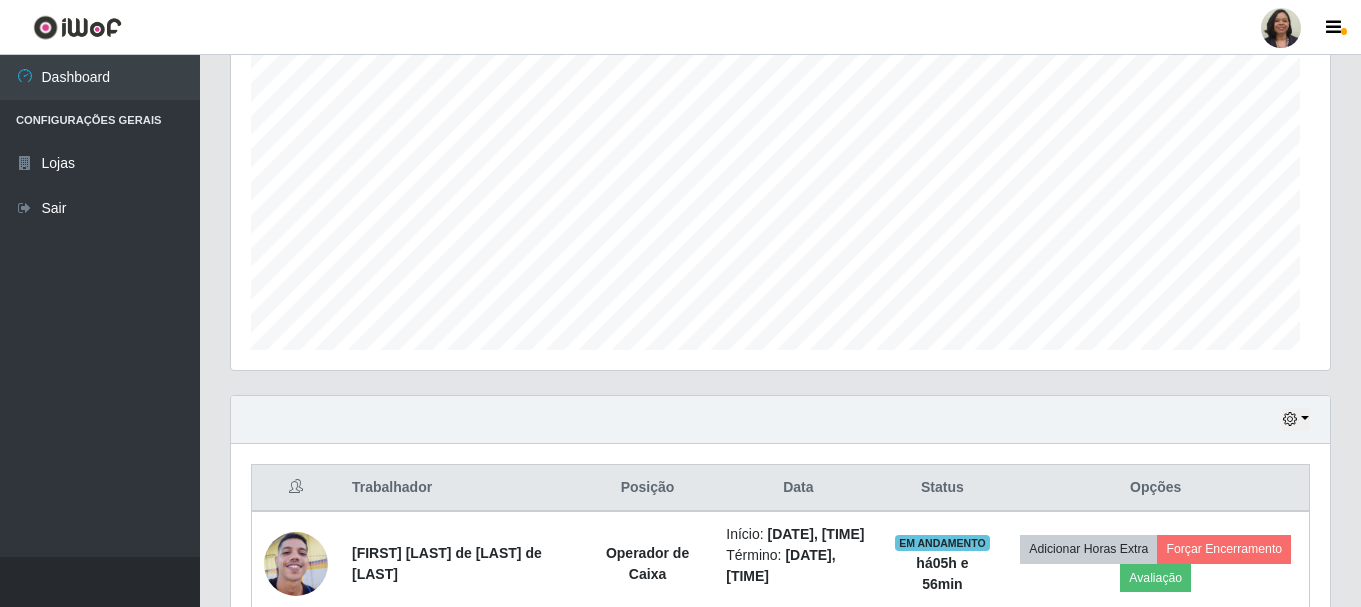 scroll, scrollTop: 999585, scrollLeft: 998901, axis: both 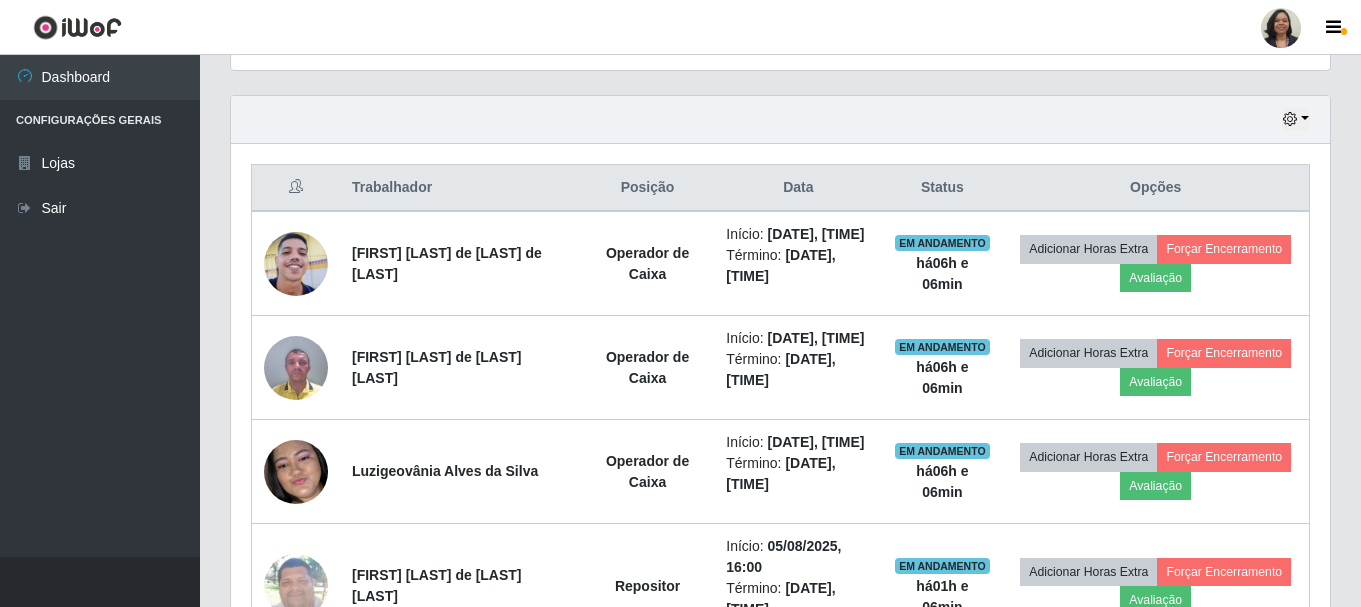 drag, startPoint x: 589, startPoint y: 406, endPoint x: 1166, endPoint y: 100, distance: 653.11945 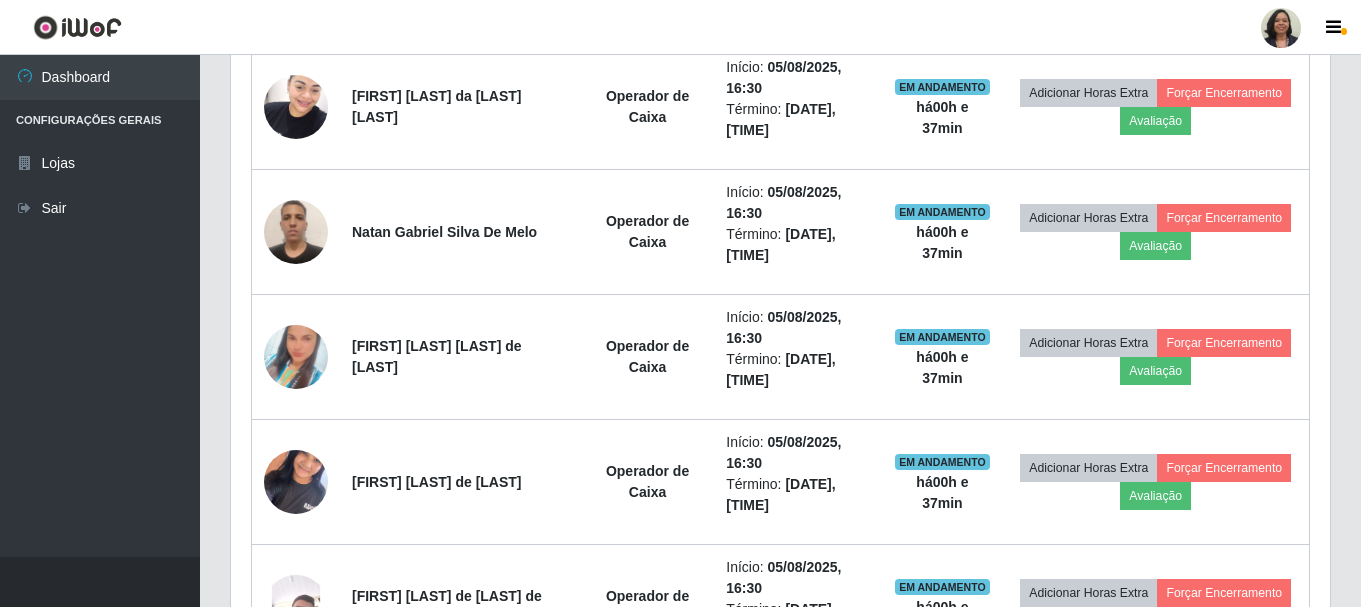 scroll, scrollTop: 1465, scrollLeft: 0, axis: vertical 